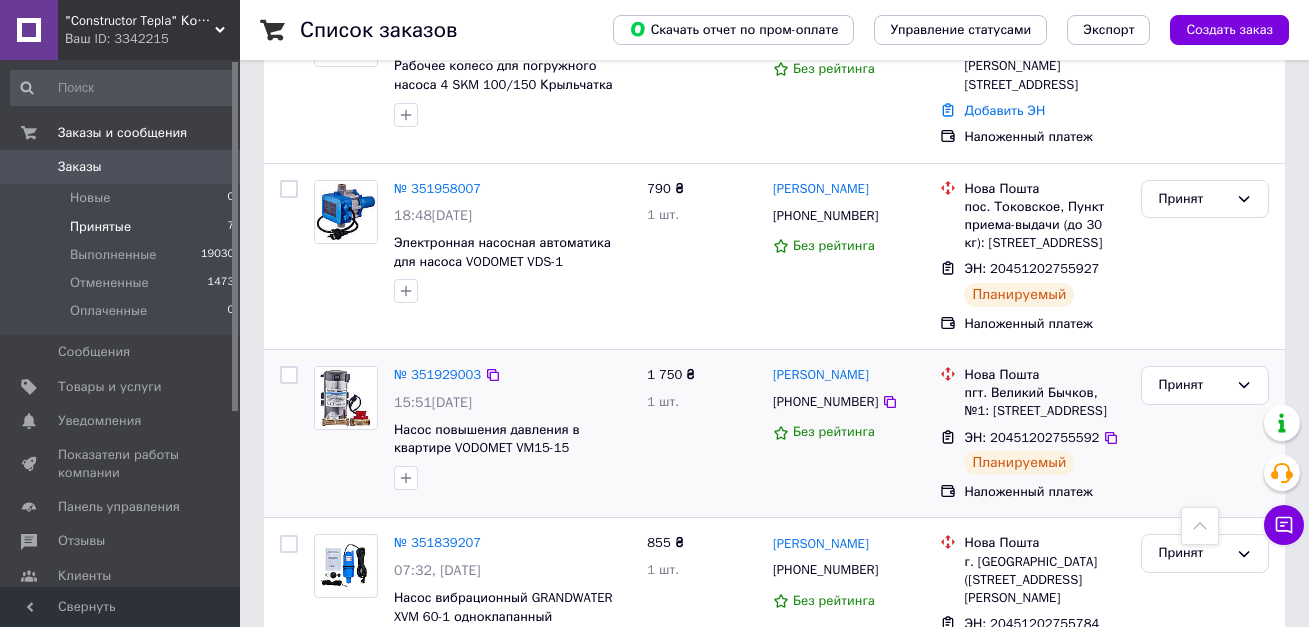 scroll, scrollTop: 1001, scrollLeft: 0, axis: vertical 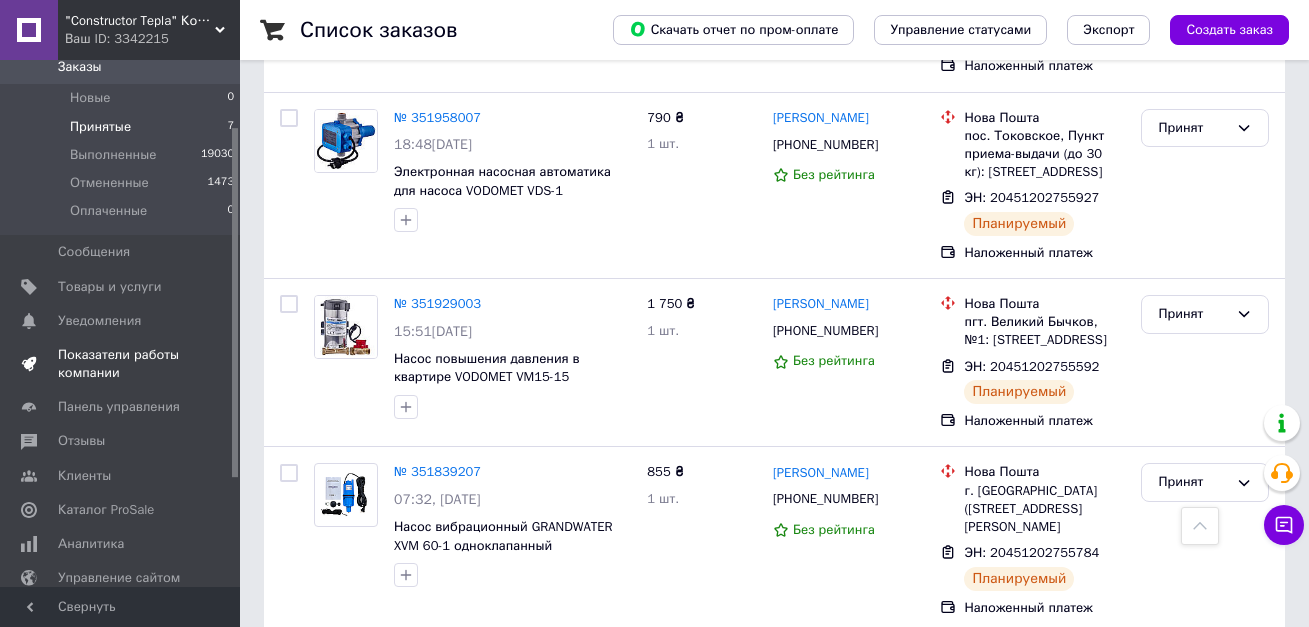 click on "Показатели работы компании" at bounding box center (121, 364) 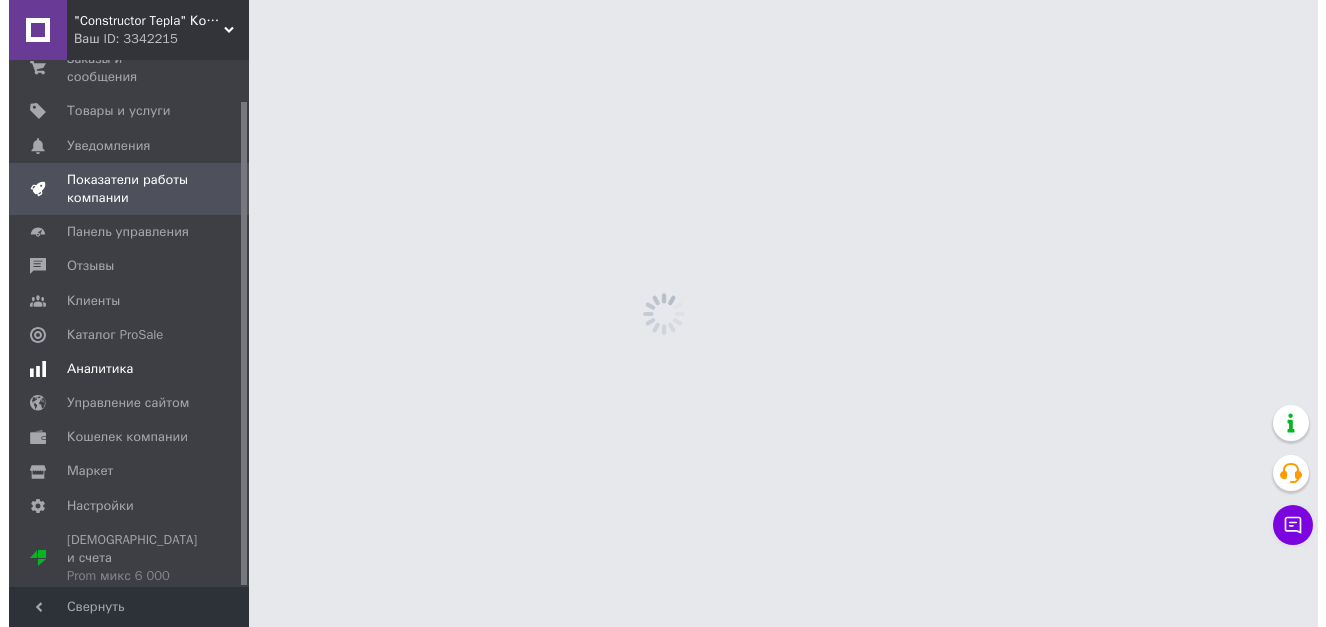 scroll, scrollTop: 0, scrollLeft: 0, axis: both 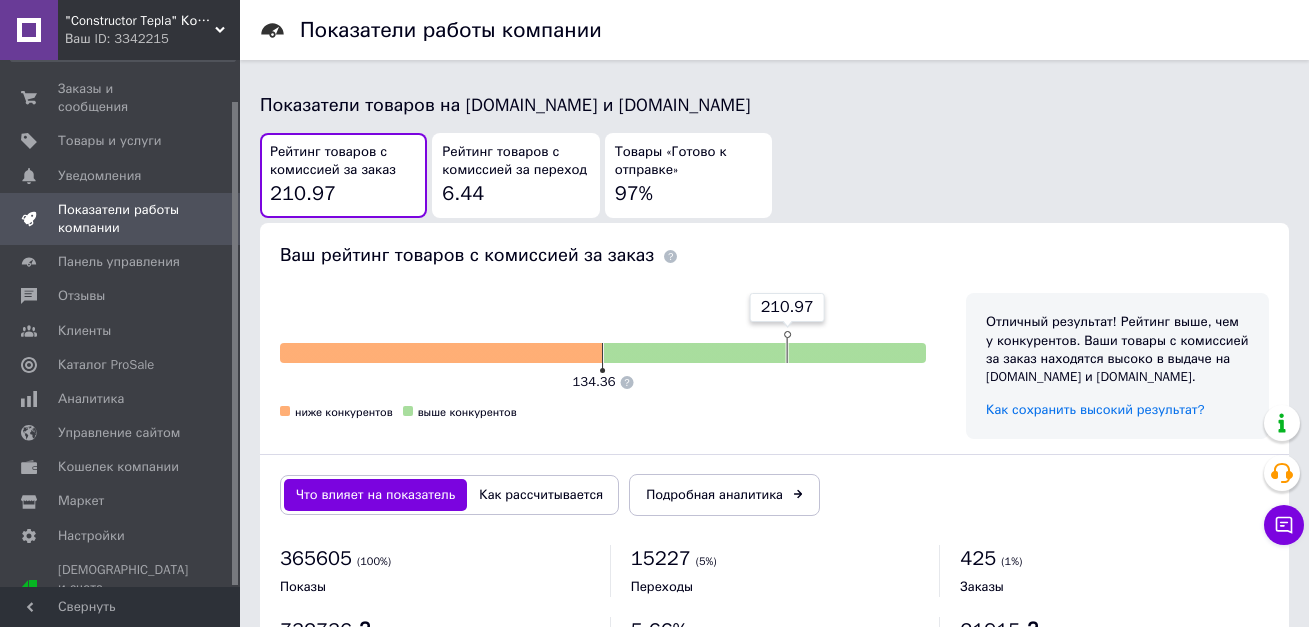 click on "Рейтинг товаров с комиссией за переход 6.44" at bounding box center (515, 175) 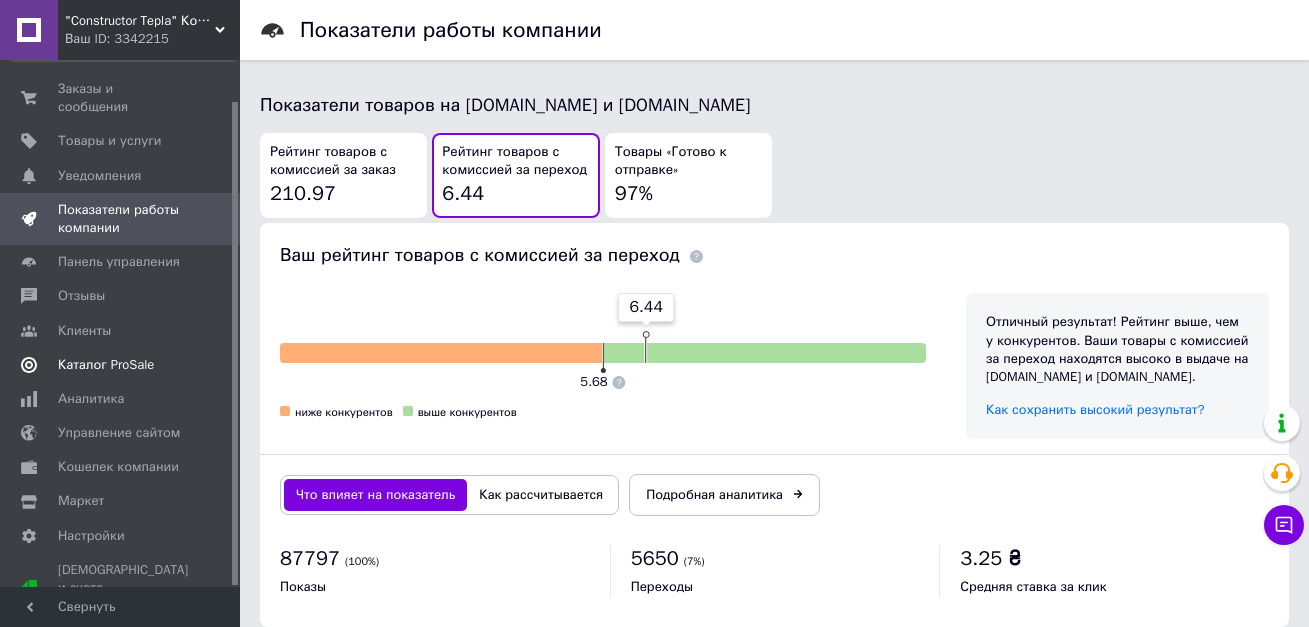 click on "Каталог ProSale" at bounding box center (106, 365) 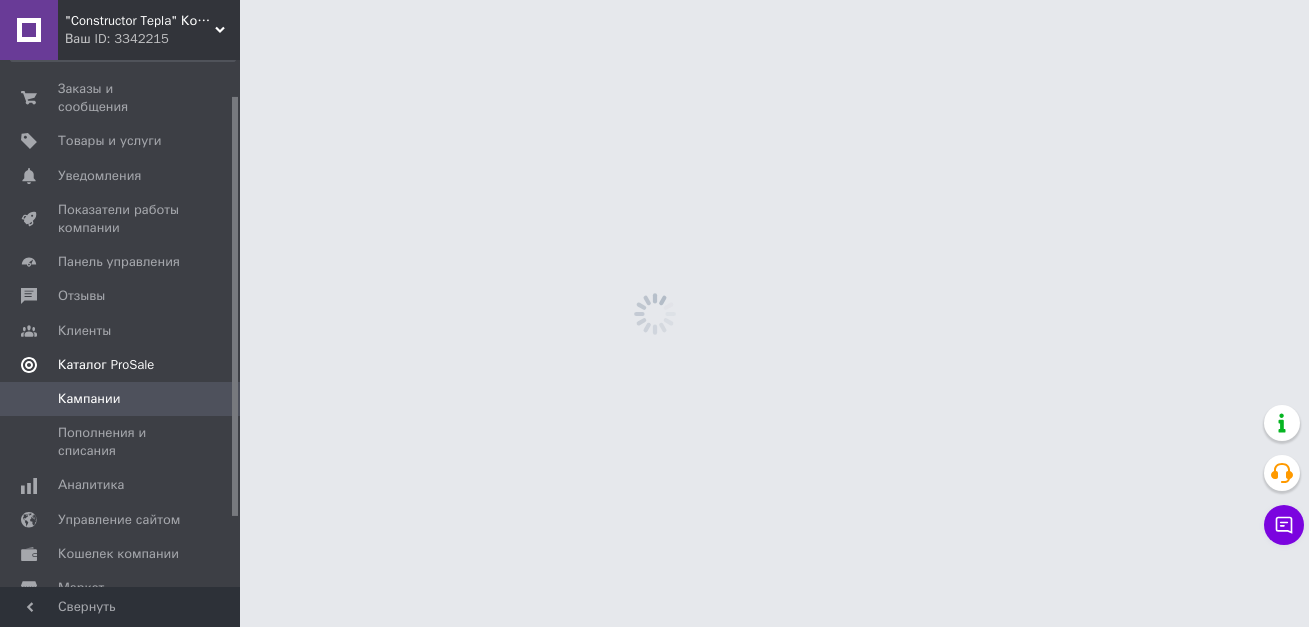 scroll, scrollTop: 0, scrollLeft: 0, axis: both 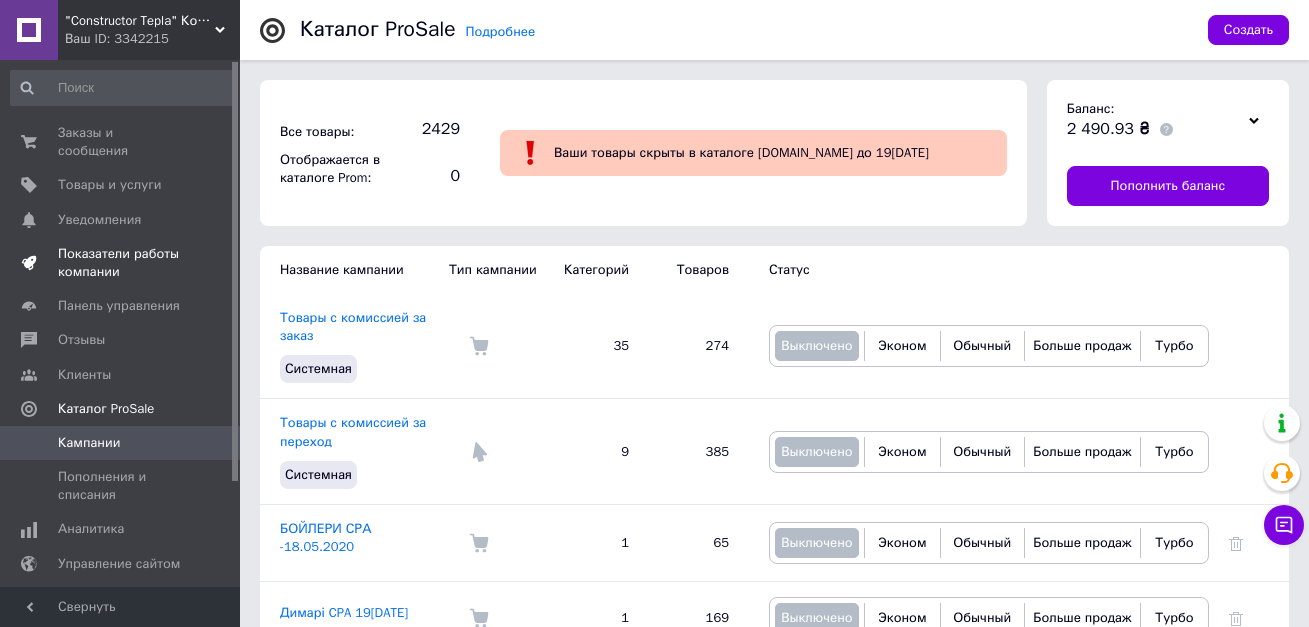 click on "Показатели работы компании" at bounding box center (121, 263) 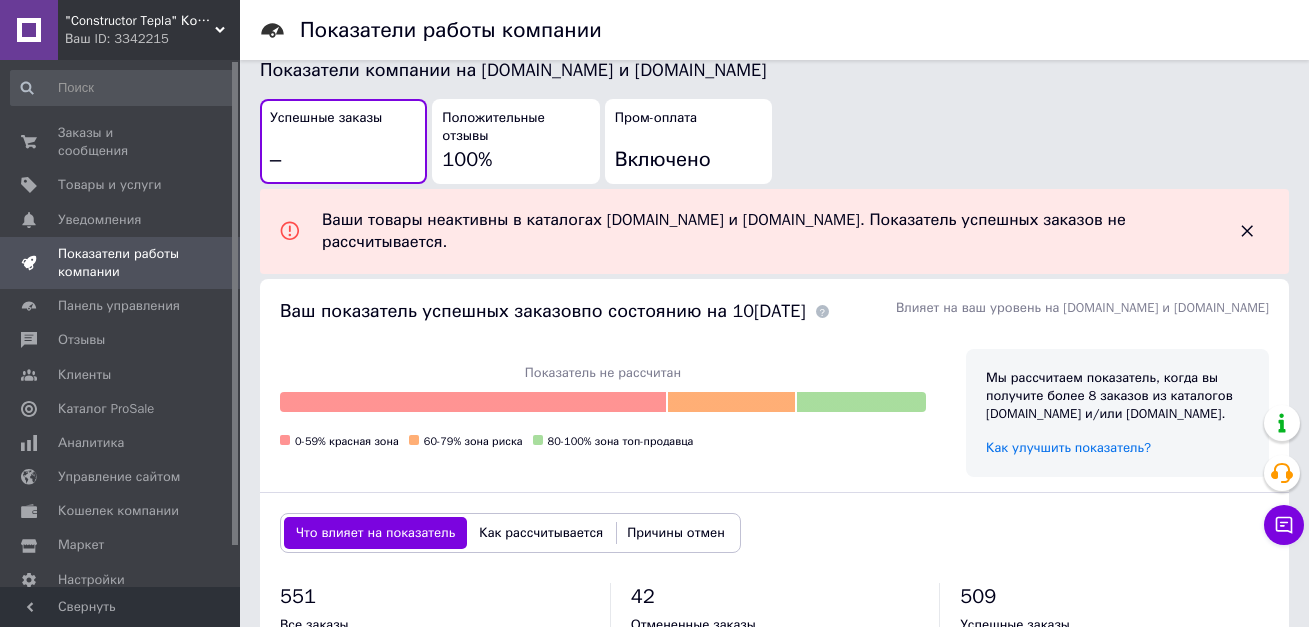 scroll, scrollTop: 500, scrollLeft: 0, axis: vertical 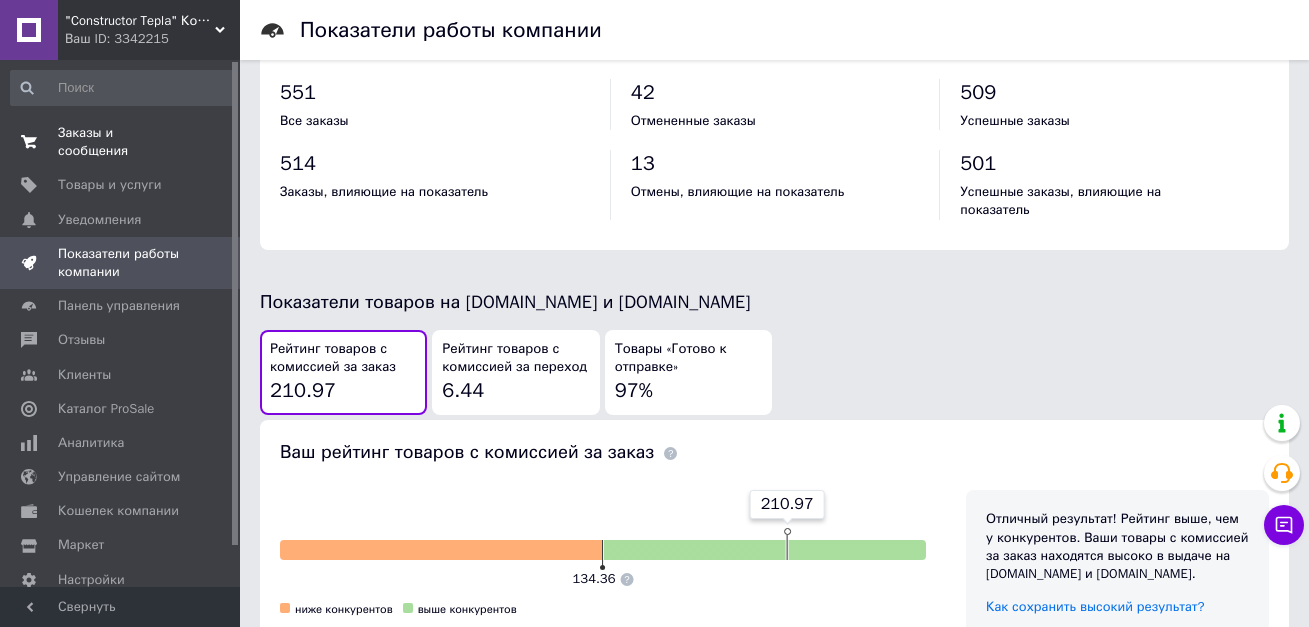 click on "Заказы и сообщения" at bounding box center [121, 142] 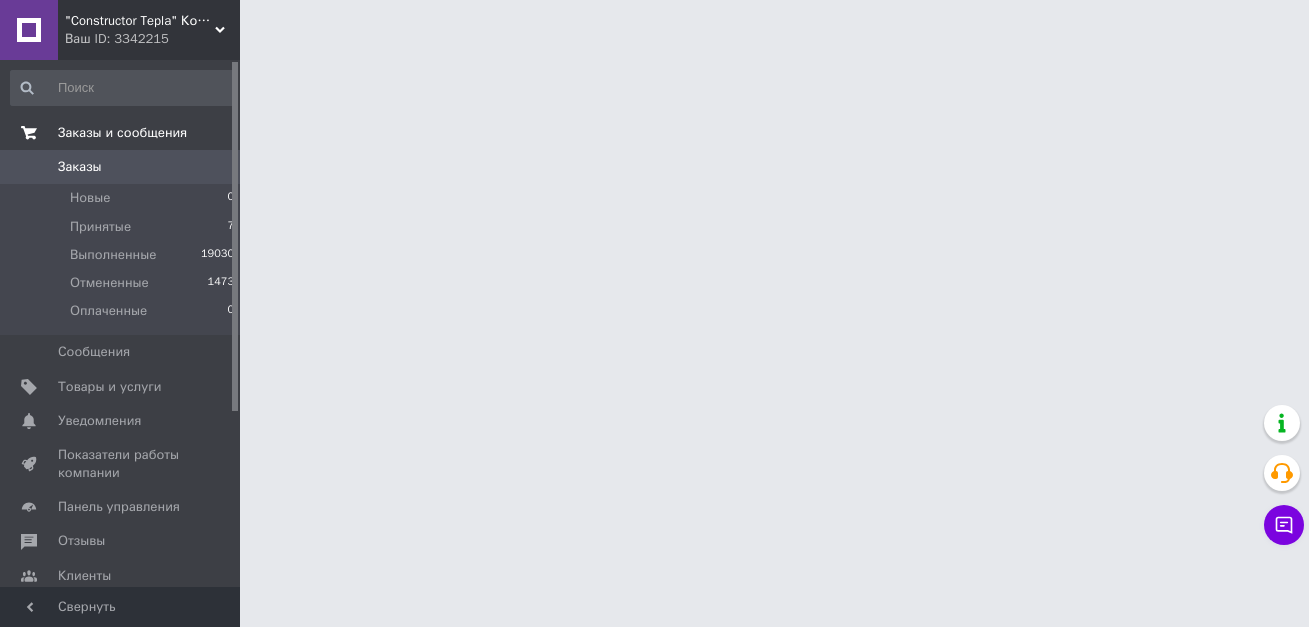 scroll, scrollTop: 0, scrollLeft: 0, axis: both 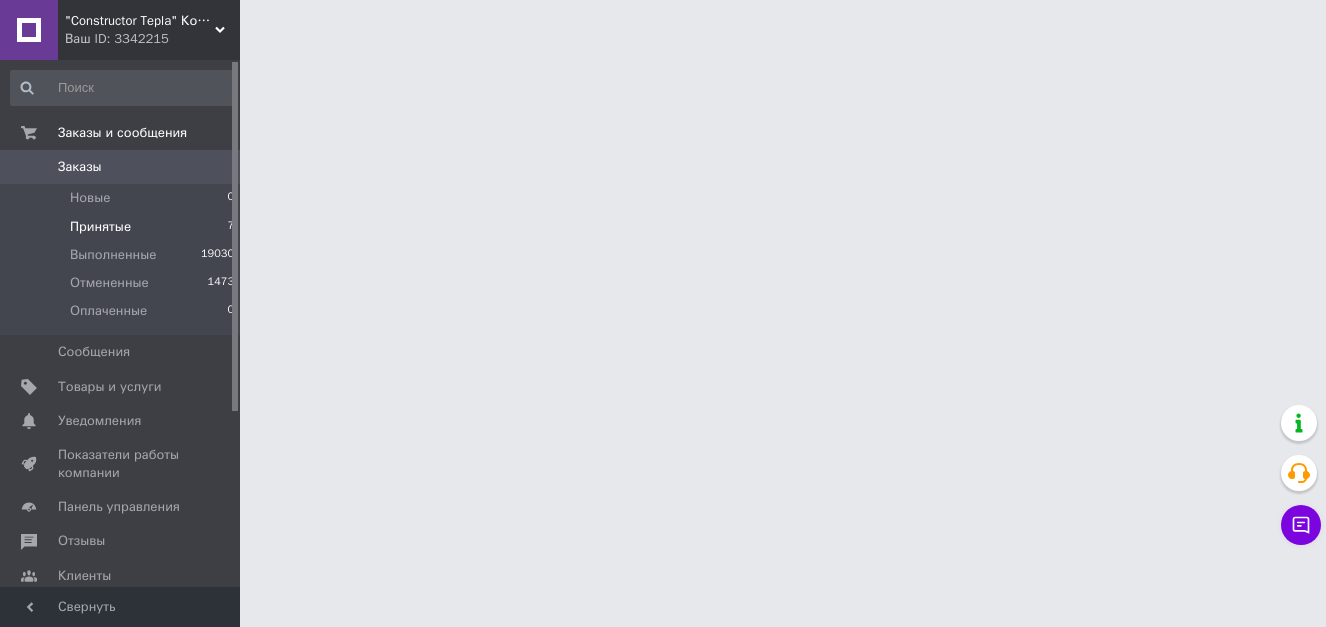 click on "Принятые" at bounding box center (100, 227) 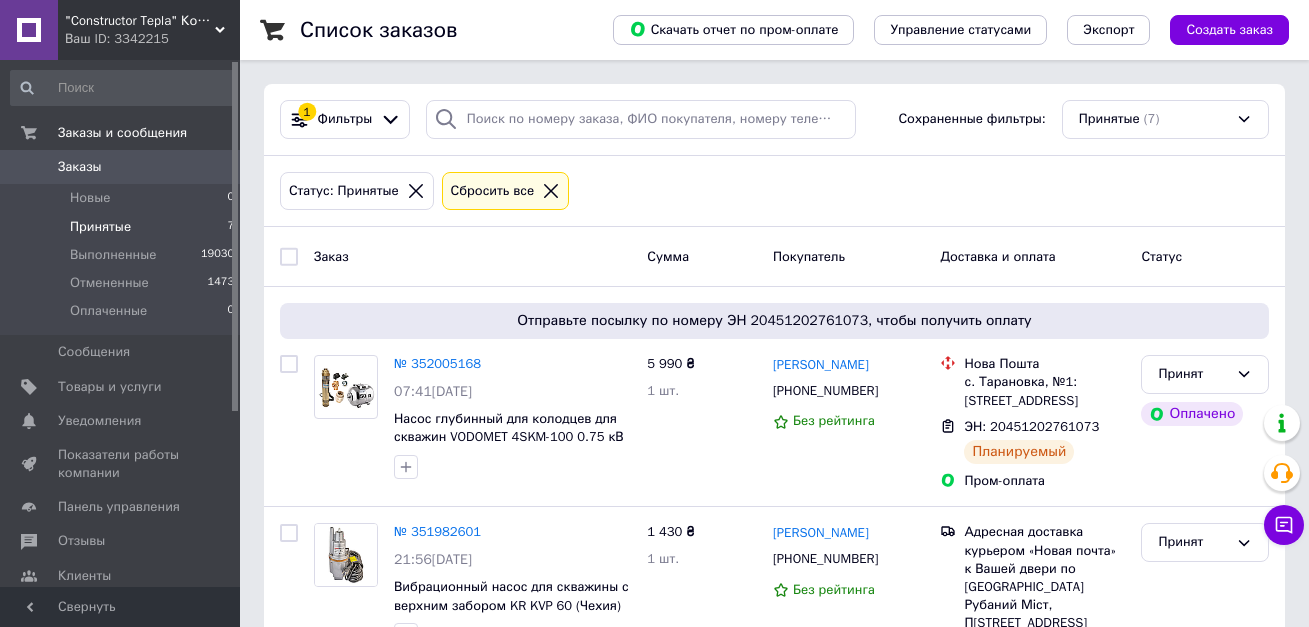 click on "Принятые" at bounding box center (100, 227) 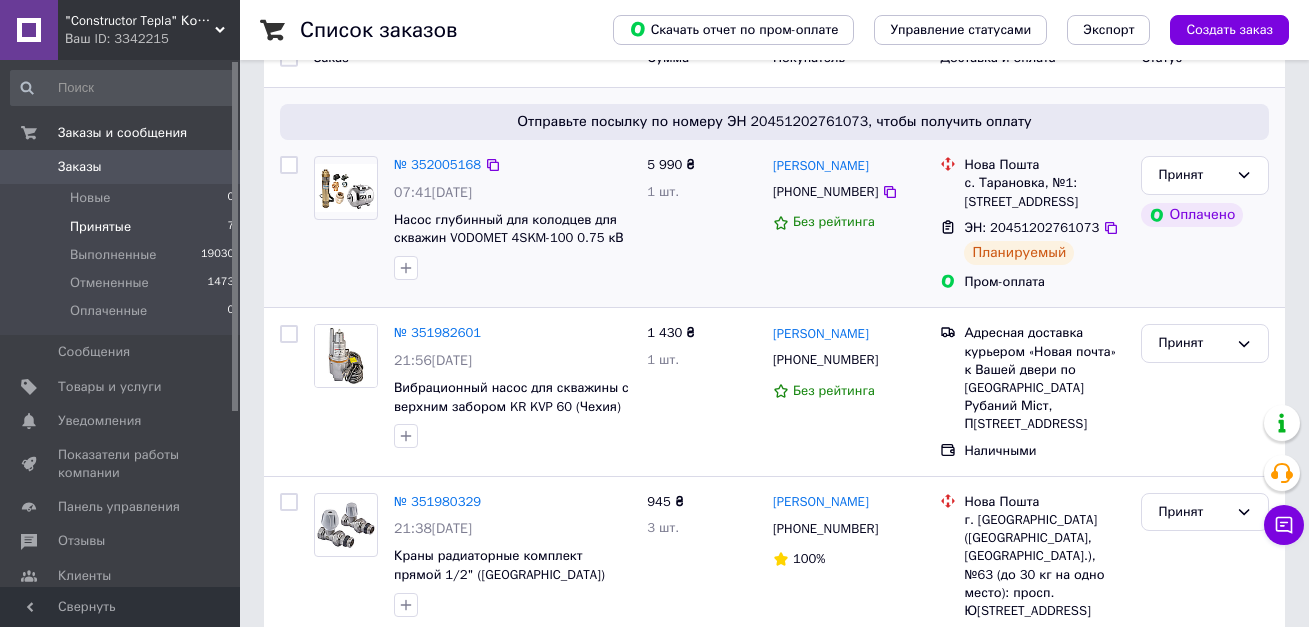 scroll, scrollTop: 200, scrollLeft: 0, axis: vertical 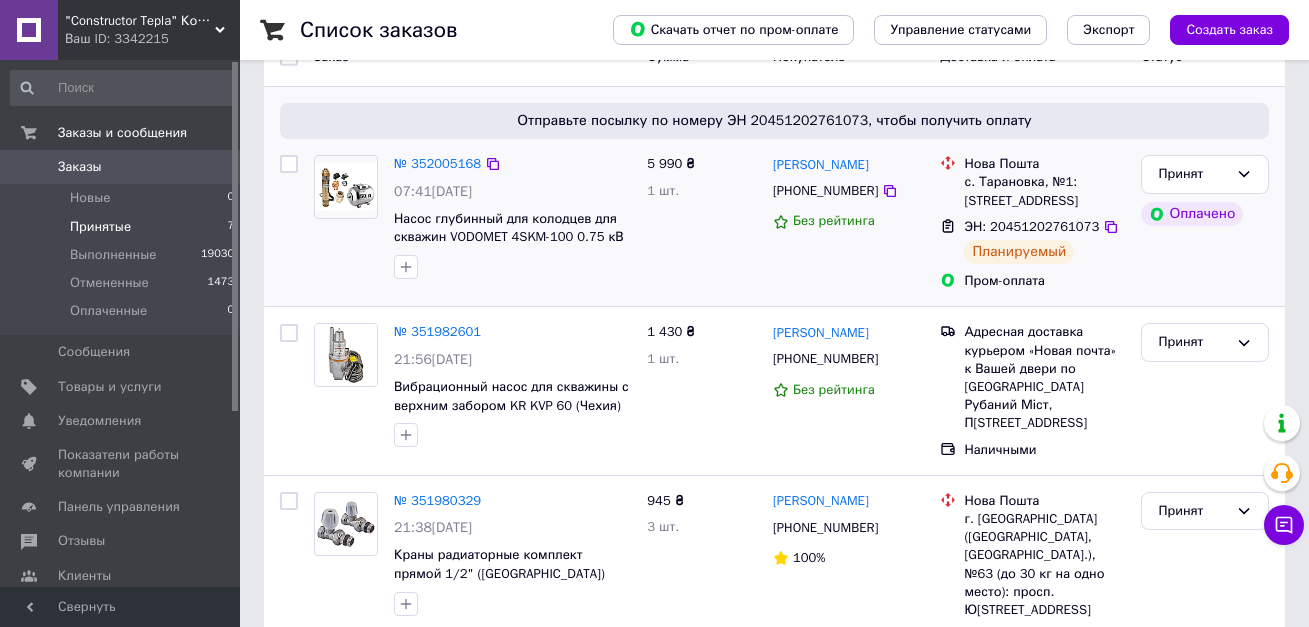 click on "№ 352005168 07:41[DATE] Насос глубинный для колодцев для скважин VODOMET 4SKM-100 0.75 кВ Насосная станция с гидроакумулятором в сборе" at bounding box center [472, 222] 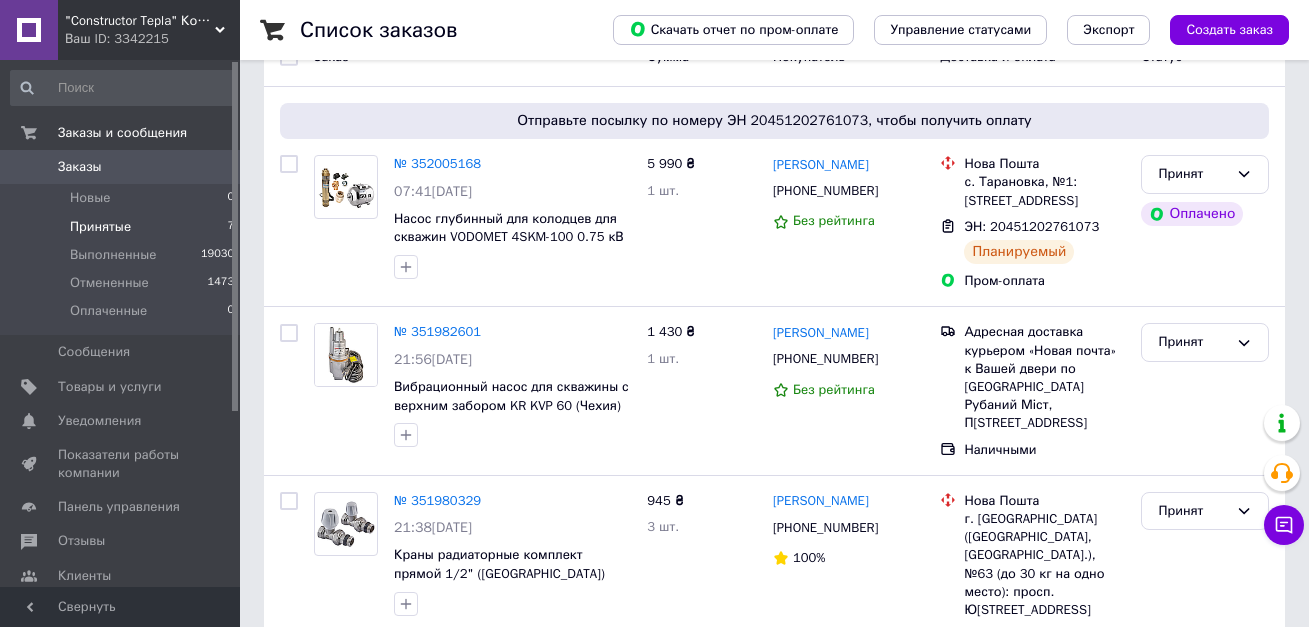 click on "Принятые" at bounding box center (100, 227) 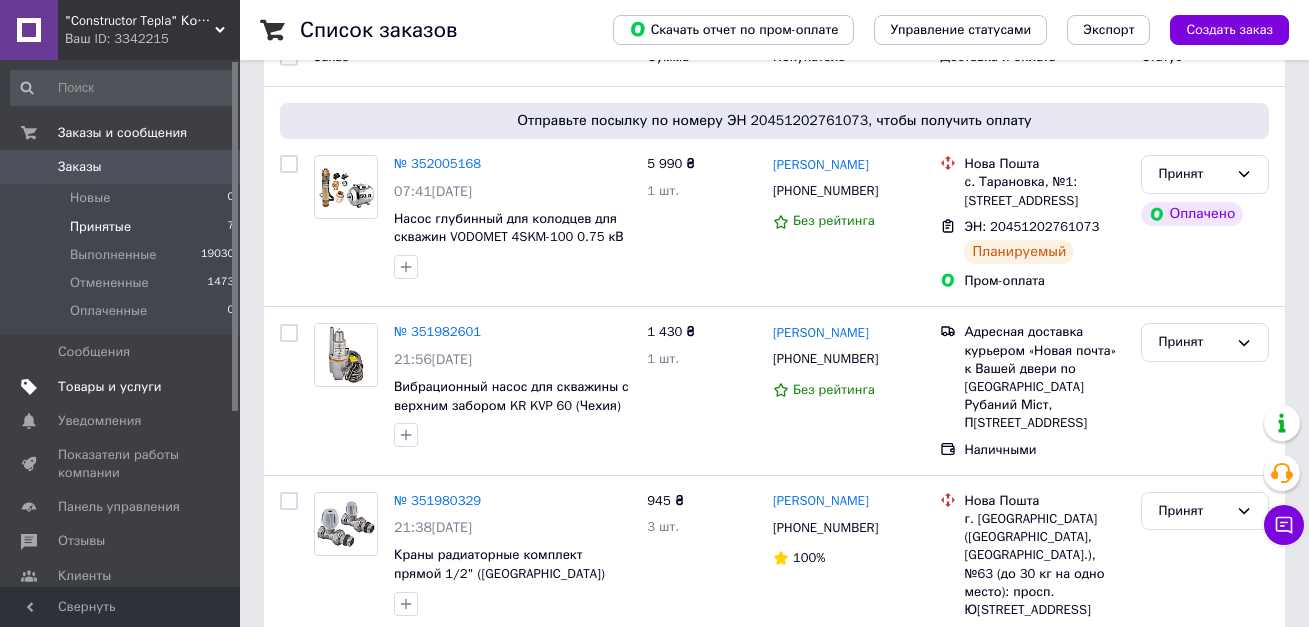 click on "Товары и услуги" at bounding box center (110, 387) 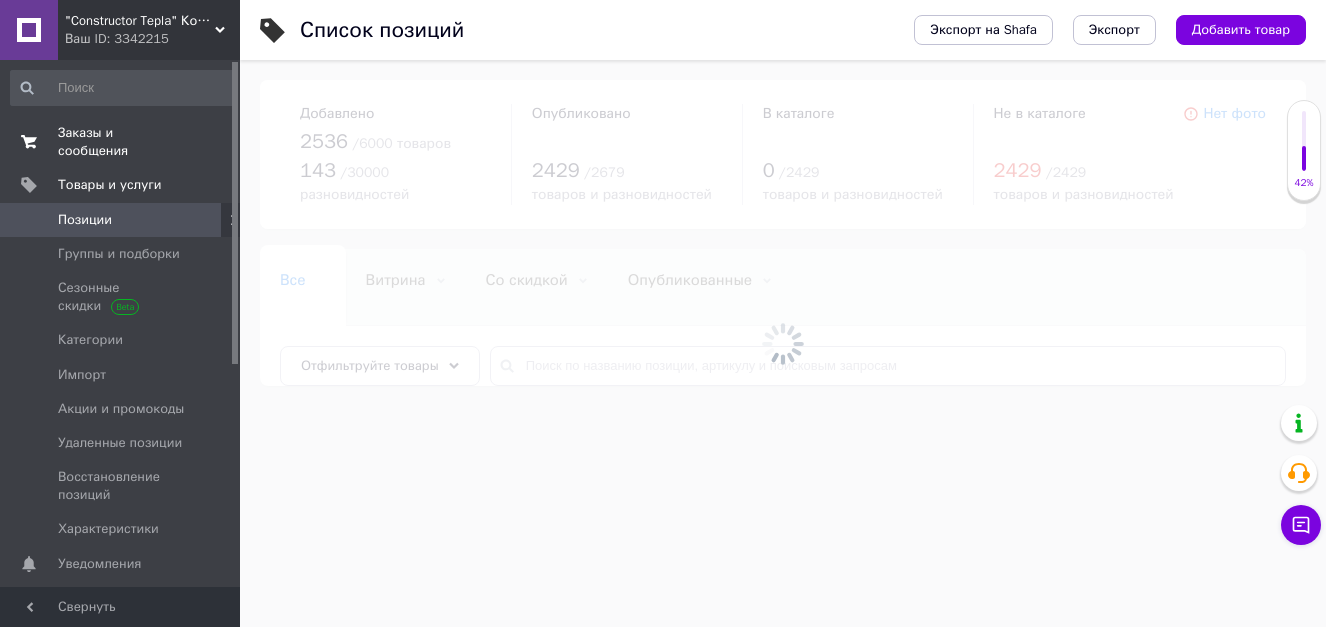 click on "Заказы и сообщения" at bounding box center (121, 142) 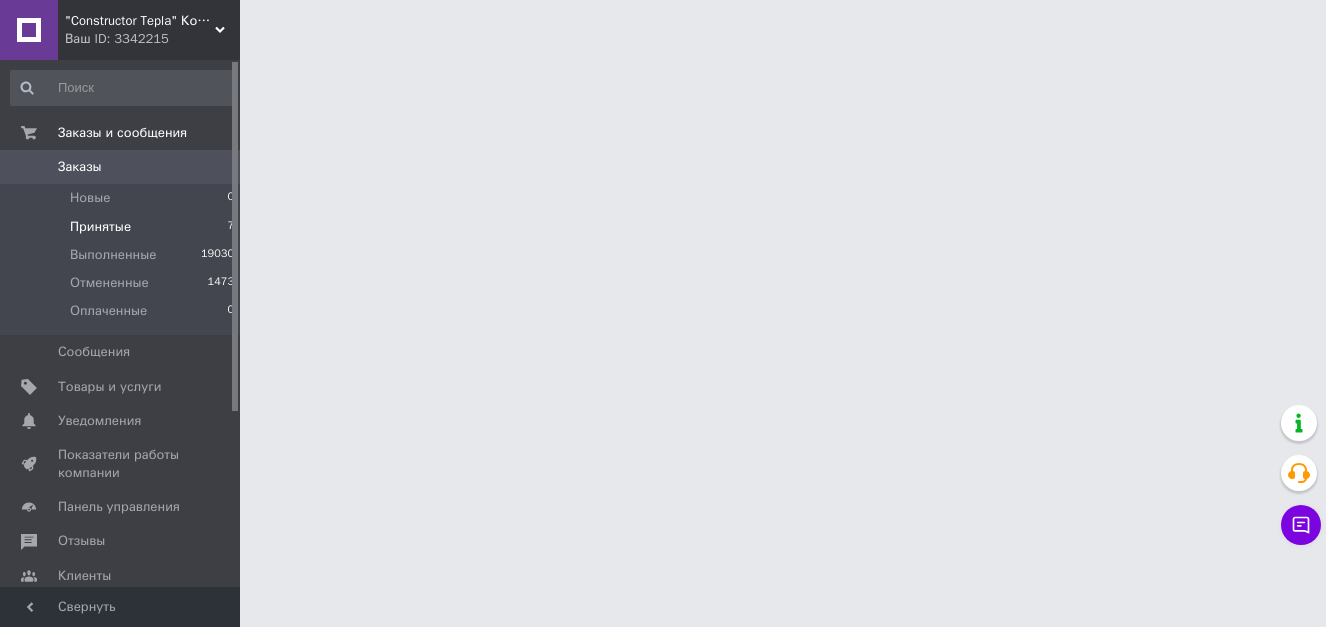 click on "Принятые" at bounding box center [100, 227] 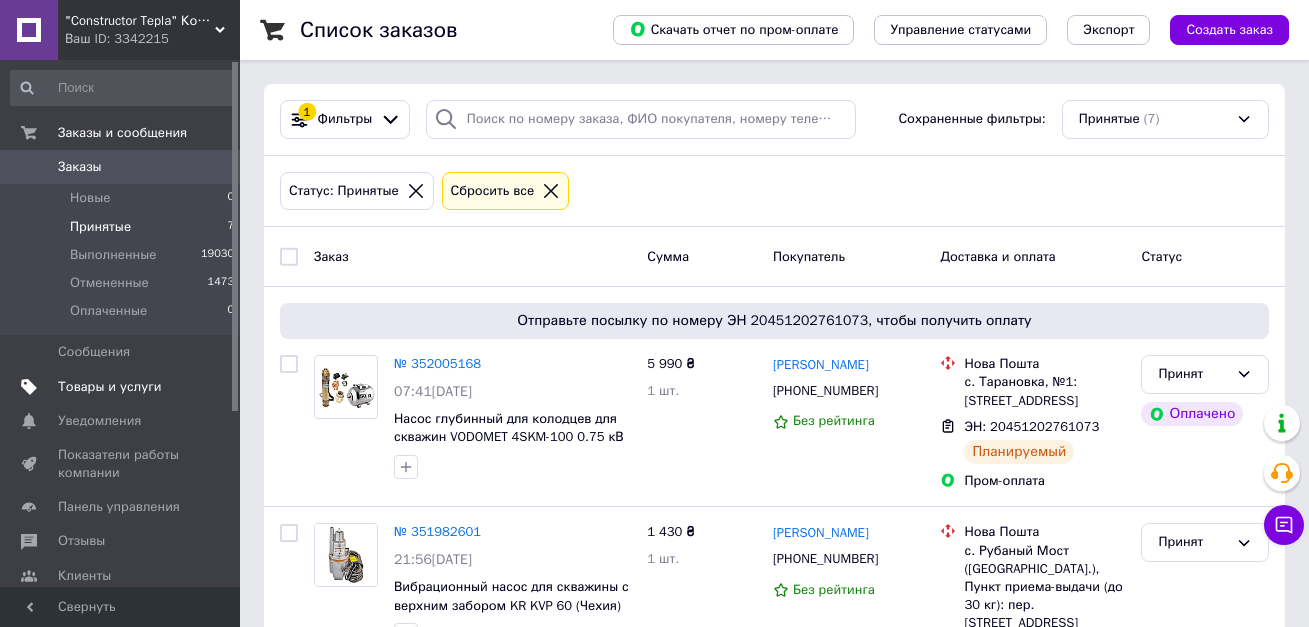 click on "Товары и услуги" at bounding box center (110, 387) 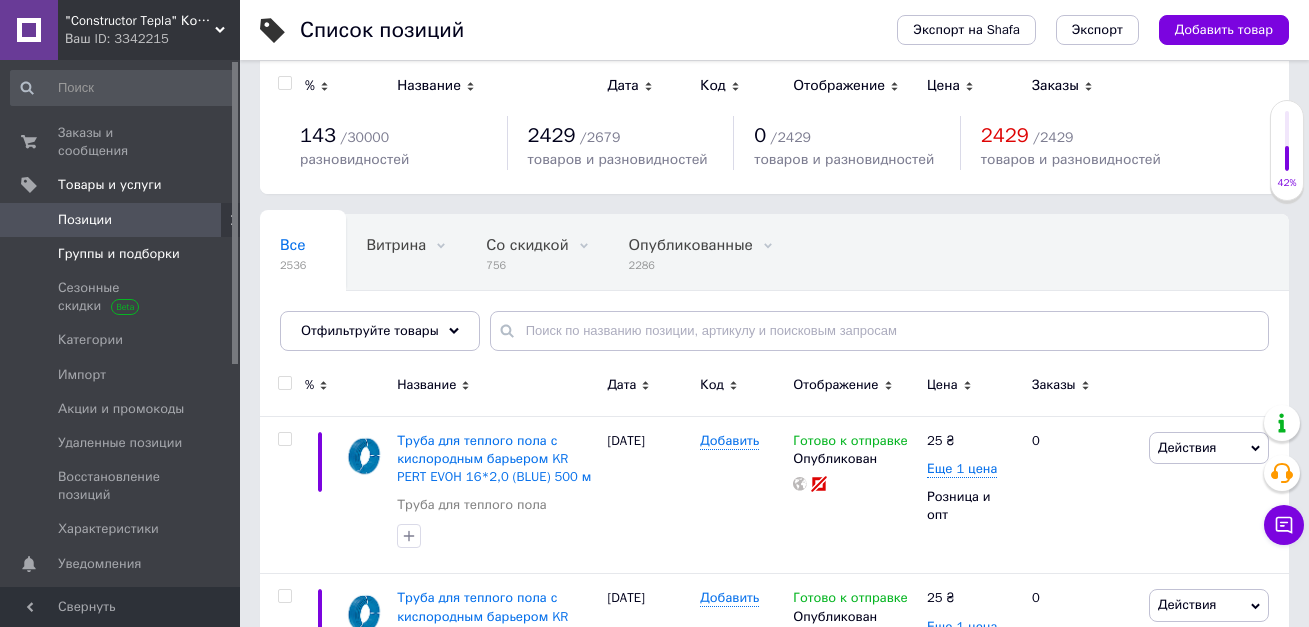 scroll, scrollTop: 0, scrollLeft: 0, axis: both 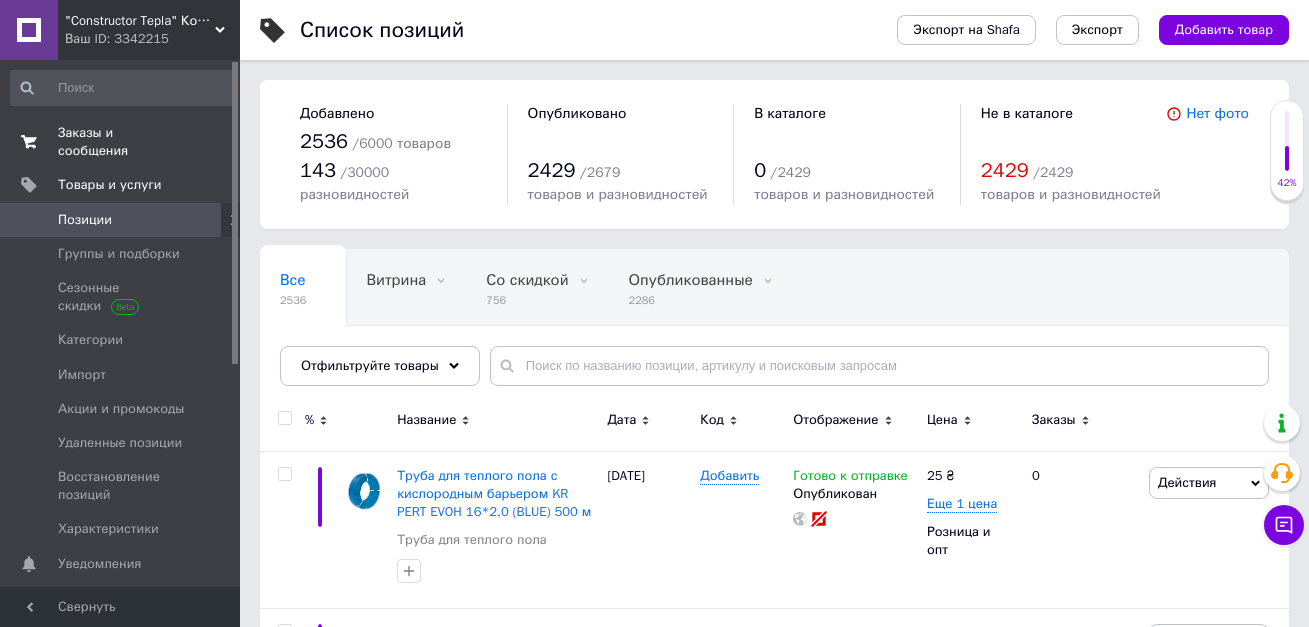 click on "Заказы и сообщения 0 0" at bounding box center (123, 142) 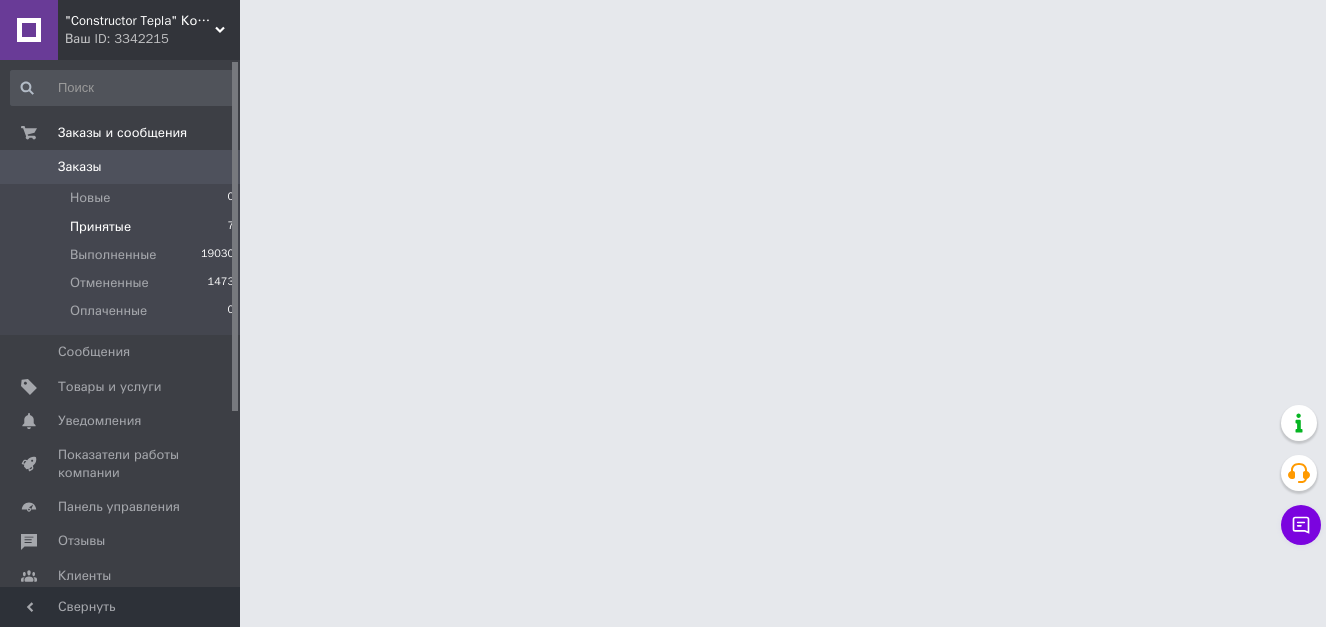 click on "Принятые" at bounding box center [100, 227] 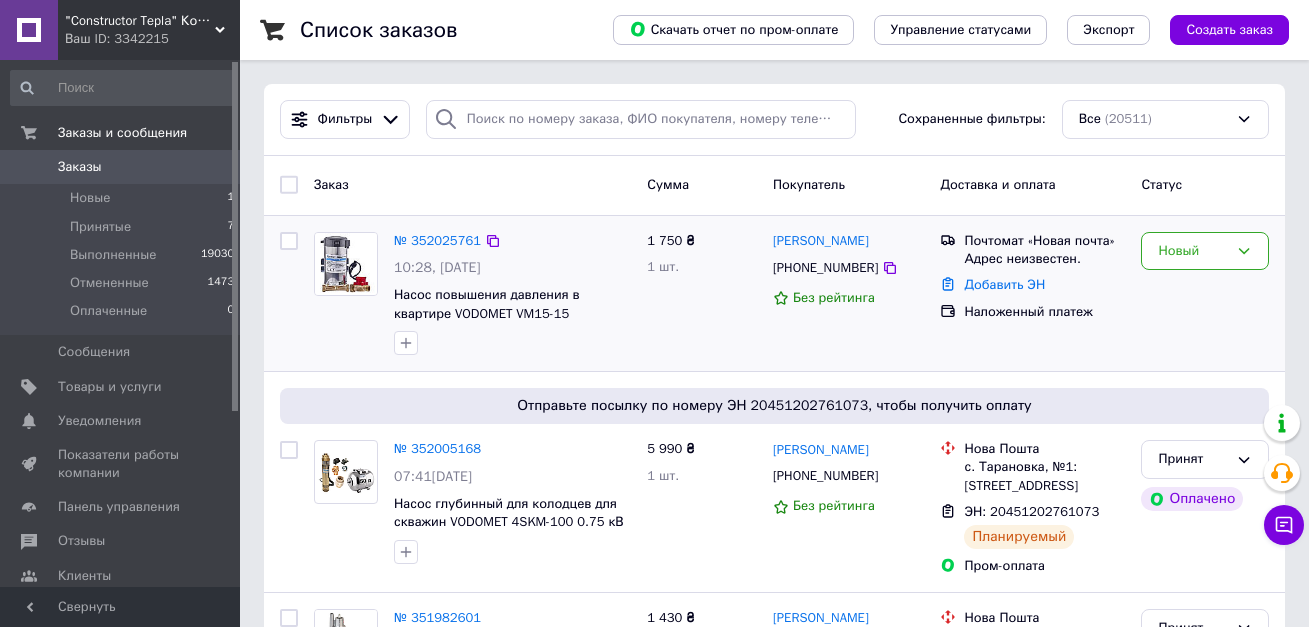 drag, startPoint x: 525, startPoint y: 346, endPoint x: 509, endPoint y: 352, distance: 17.088007 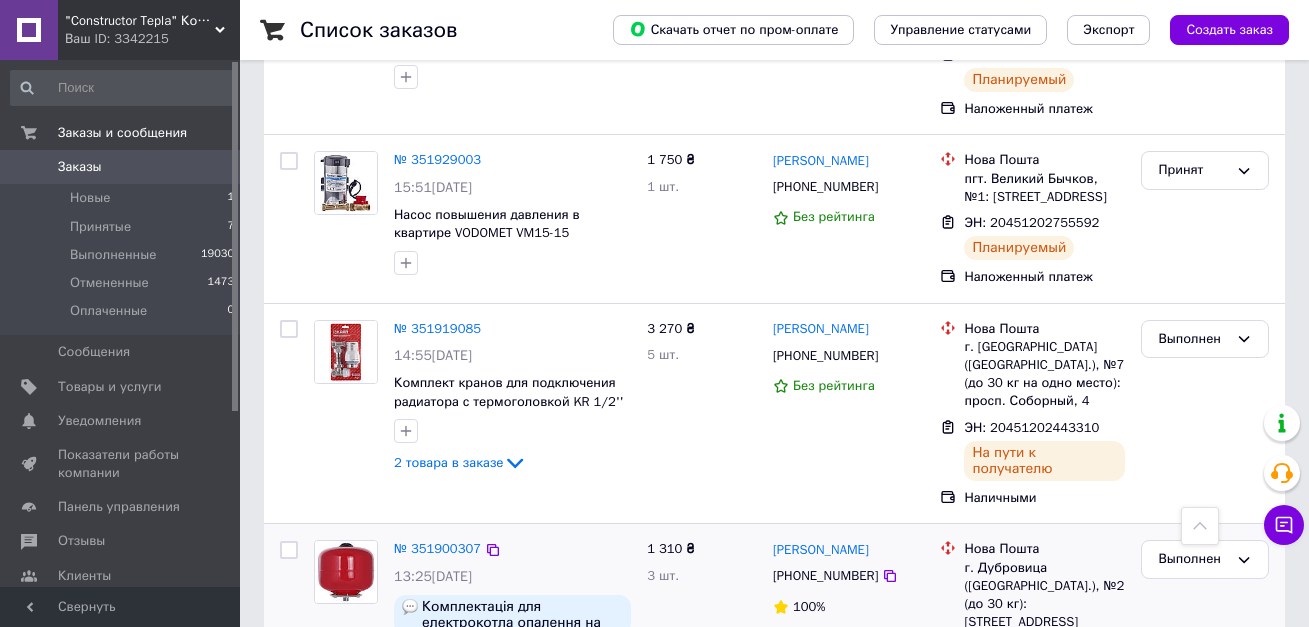 scroll, scrollTop: 1600, scrollLeft: 0, axis: vertical 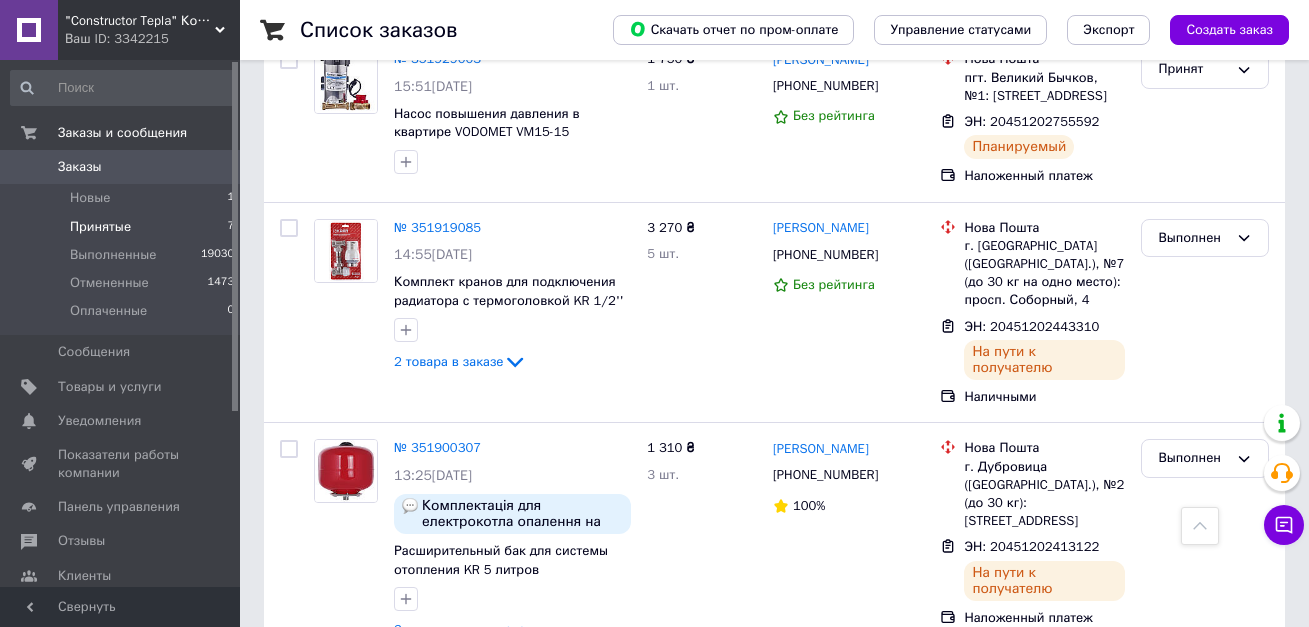 click on "Принятые 7" at bounding box center (123, 227) 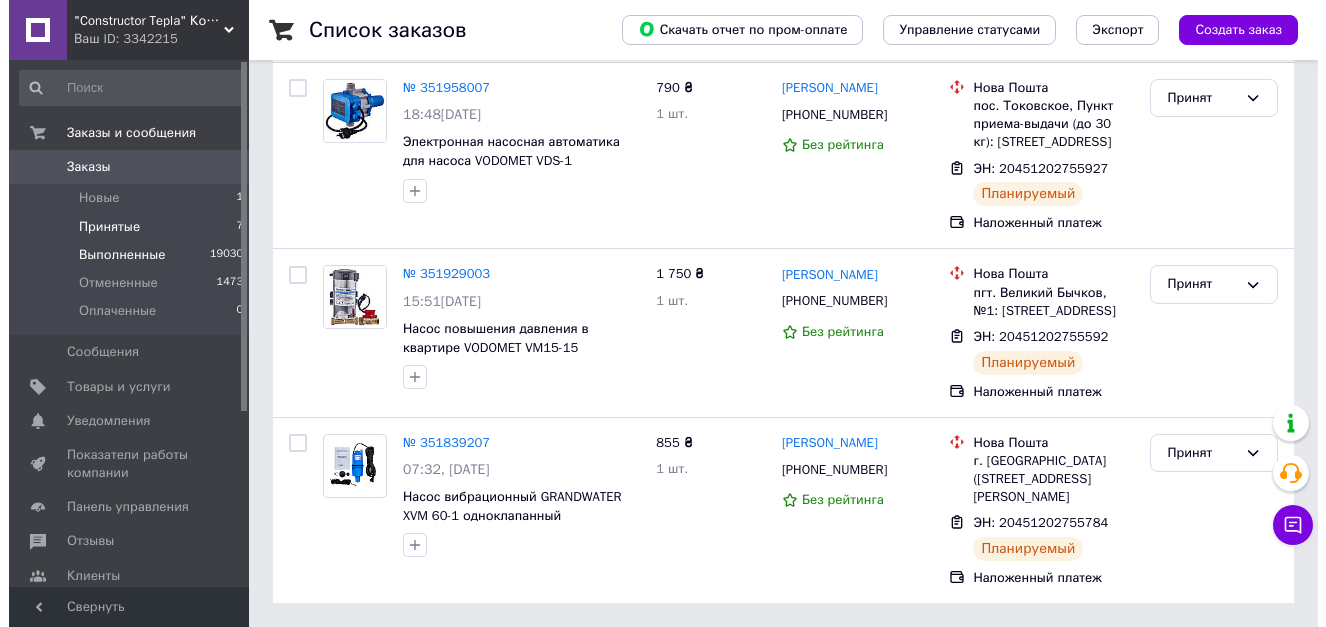 scroll, scrollTop: 0, scrollLeft: 0, axis: both 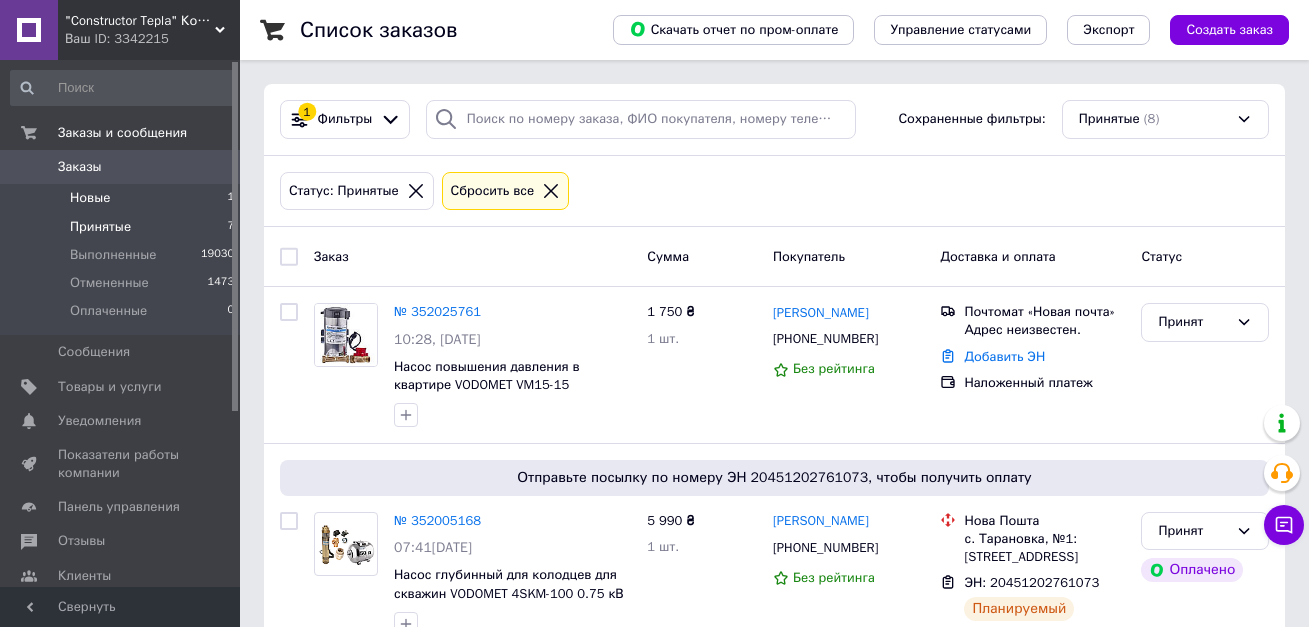 click on "Новые 1" at bounding box center [123, 198] 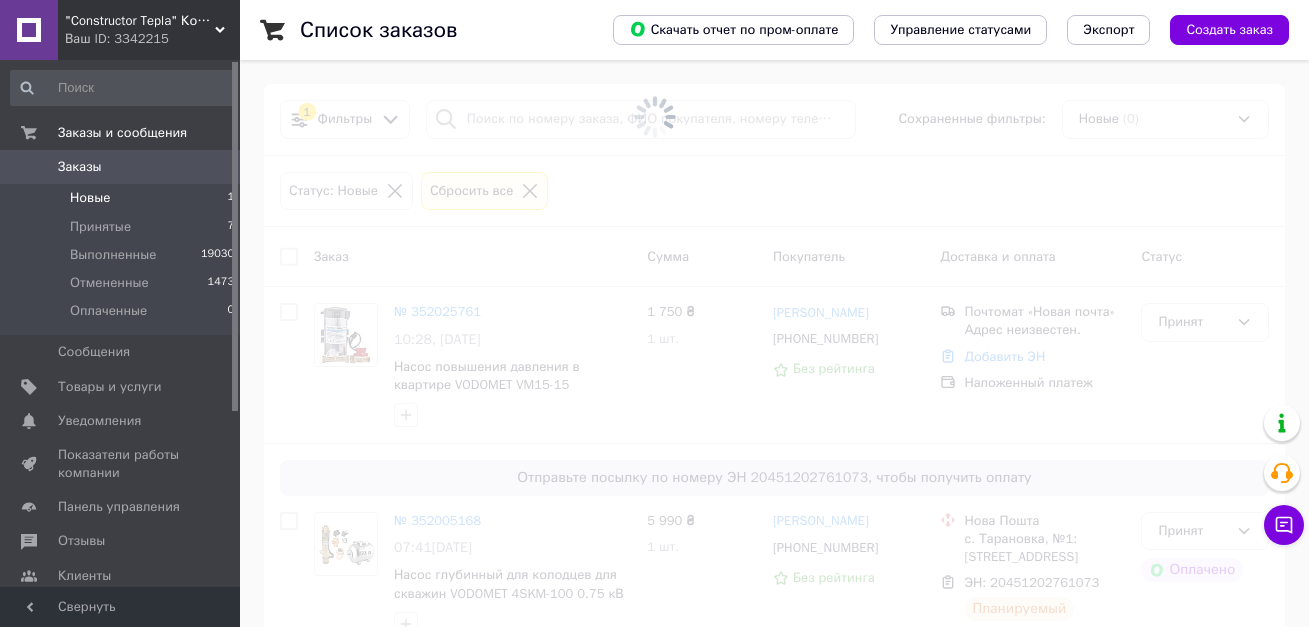 click on "Заказы" at bounding box center [121, 167] 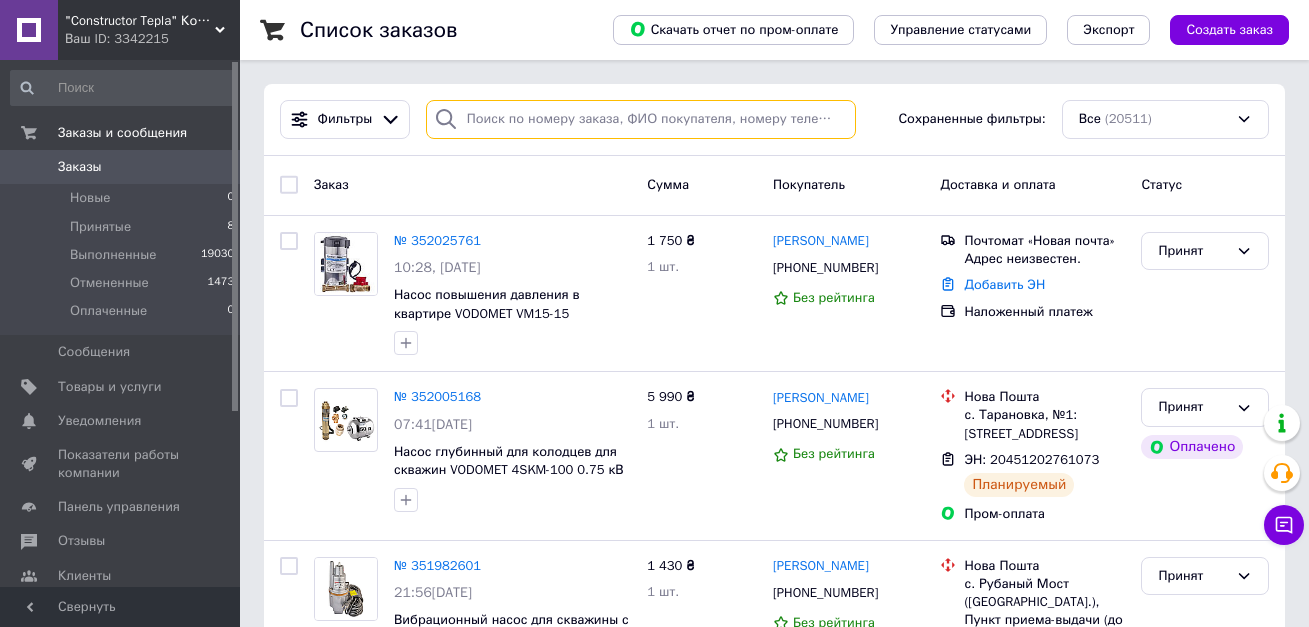 click at bounding box center [641, 119] 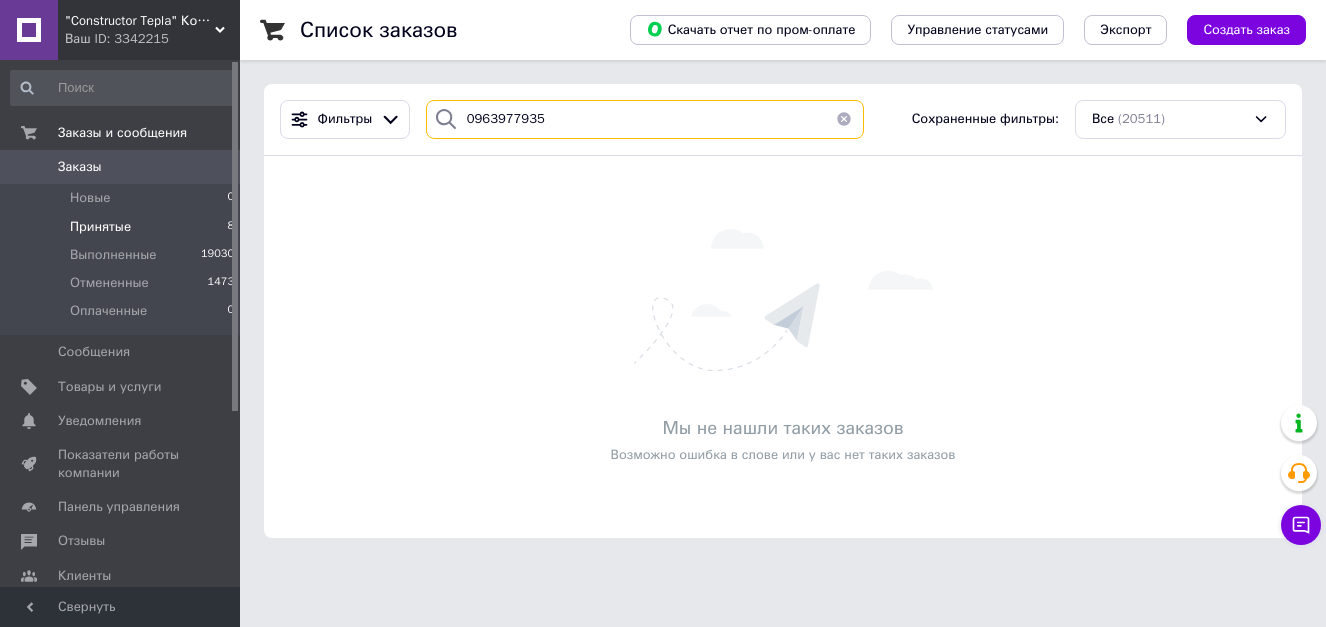 type on "0963977935" 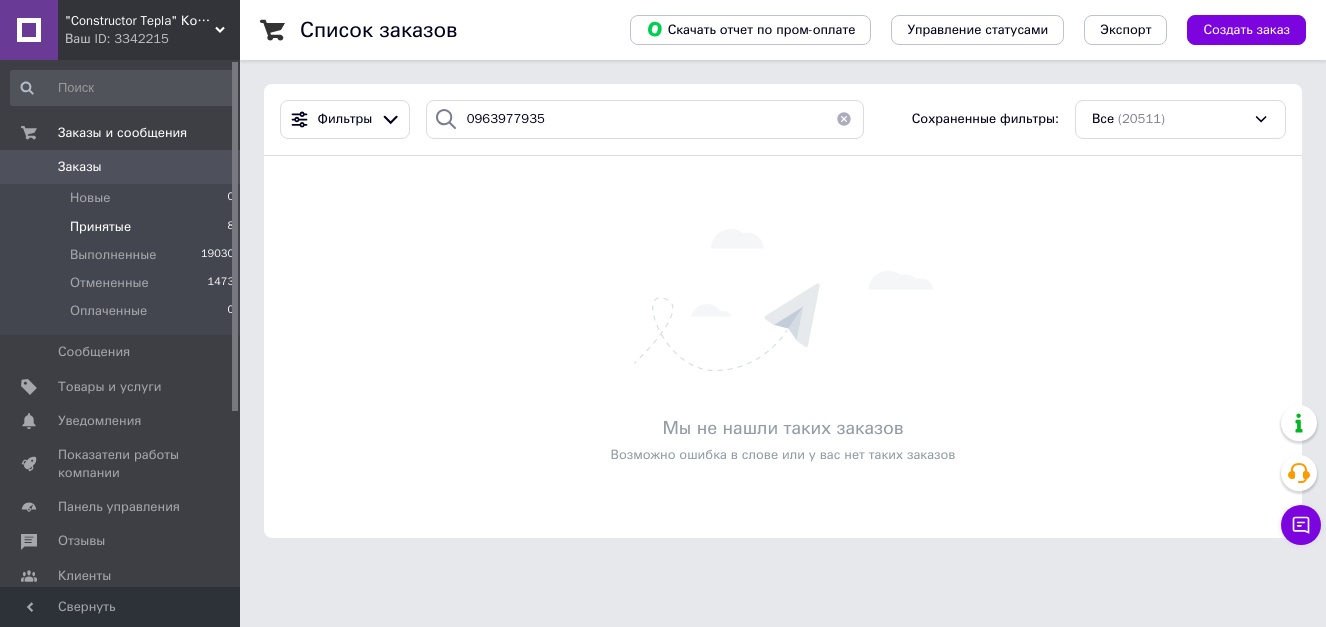 click on "Принятые" at bounding box center (100, 227) 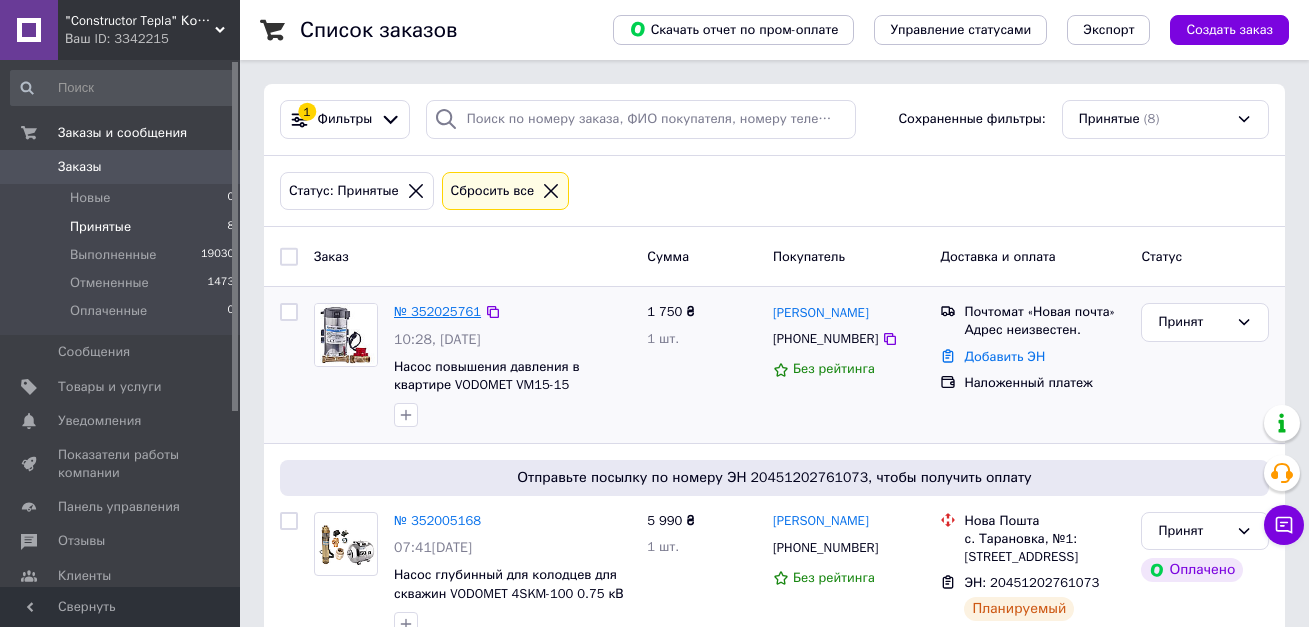 click on "№ 352025761" at bounding box center (437, 311) 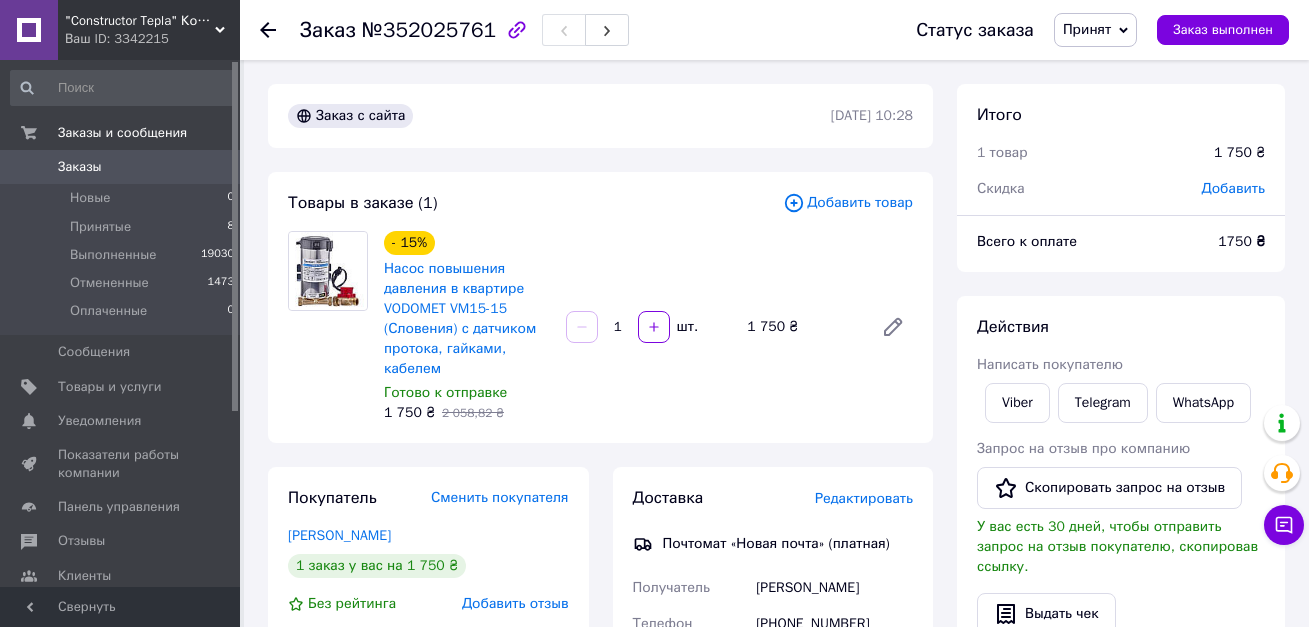 click on "Редактировать" at bounding box center [864, 498] 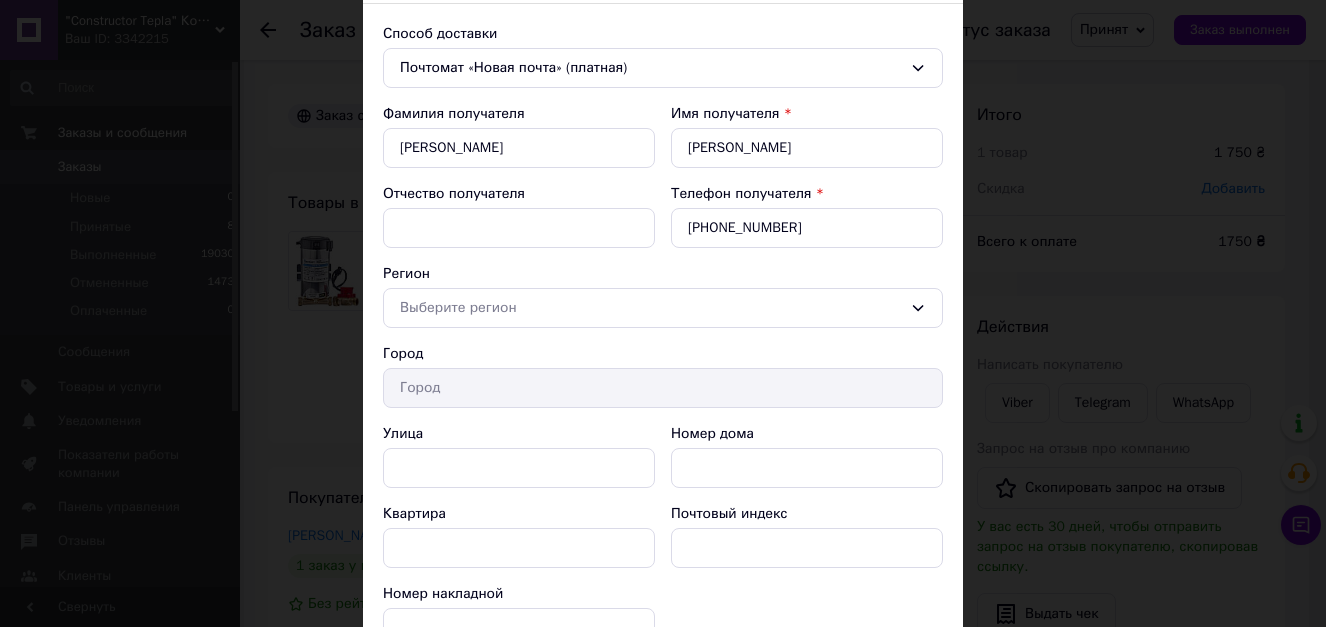 scroll, scrollTop: 0, scrollLeft: 0, axis: both 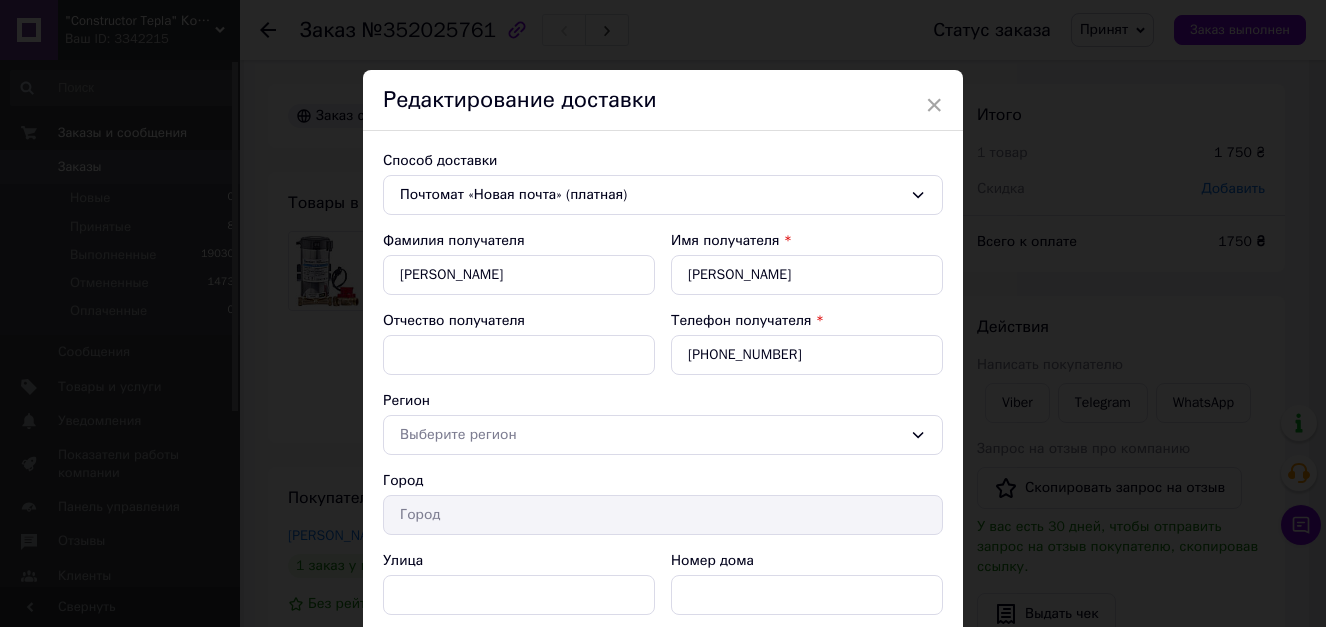 click on "Способ доставки Почтомат «Новая почта» (платная) Фамилия получателя [PERSON_NAME] Имя получателя   * [PERSON_NAME] Отчество получателя Телефон получателя   * [PHONE_NUMBER] Регион Выберите регион Город Улица Номер дома Квартира Почтовый индекс Номер накладной" at bounding box center (663, 463) 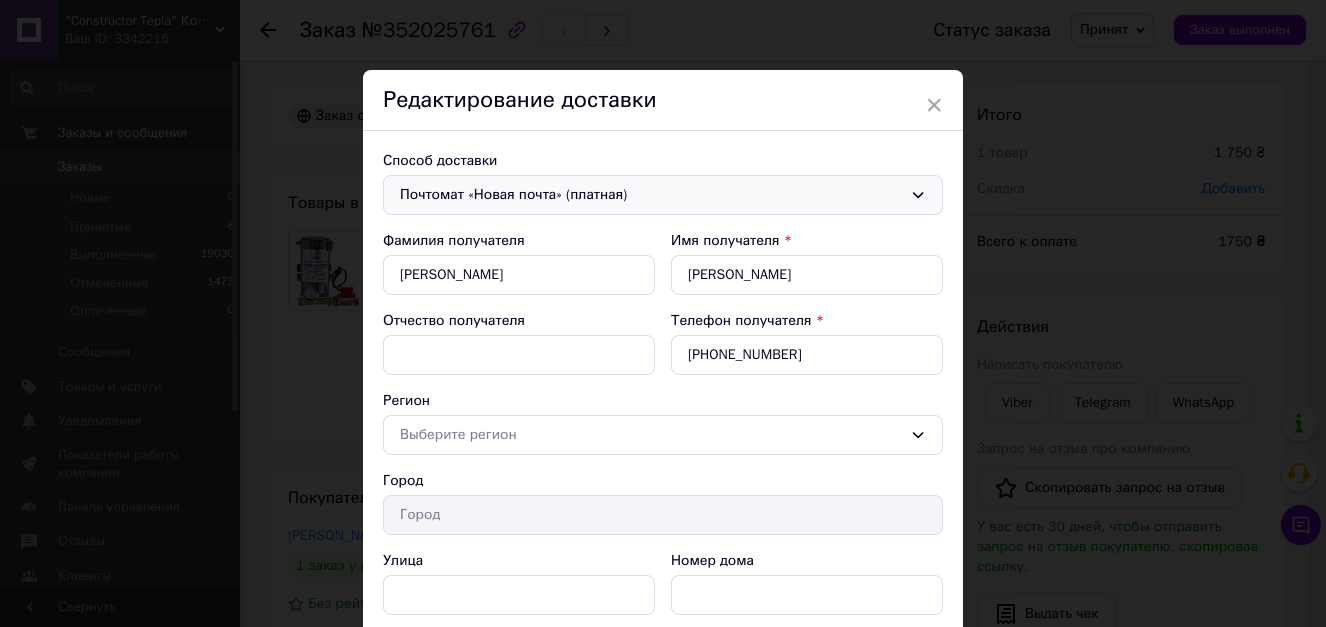 click on "Почтомат «Новая почта» (платная)" at bounding box center (651, 195) 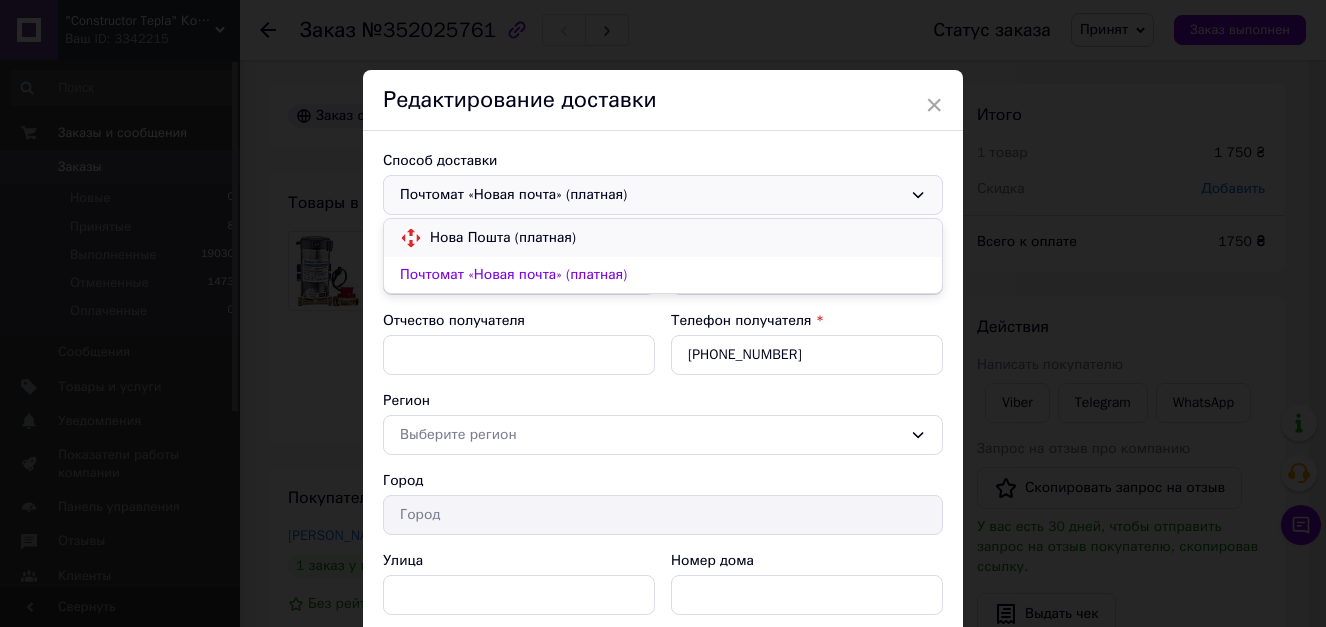 click on "Нова Пошта (платная)" at bounding box center [678, 238] 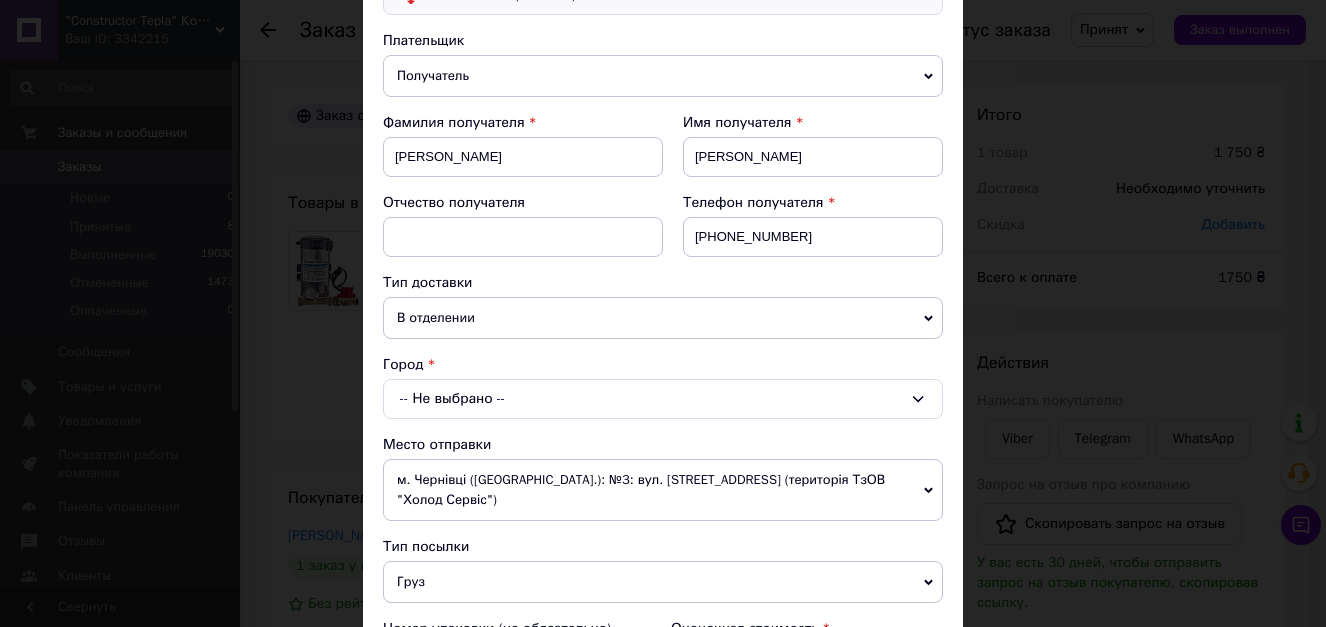 scroll, scrollTop: 300, scrollLeft: 0, axis: vertical 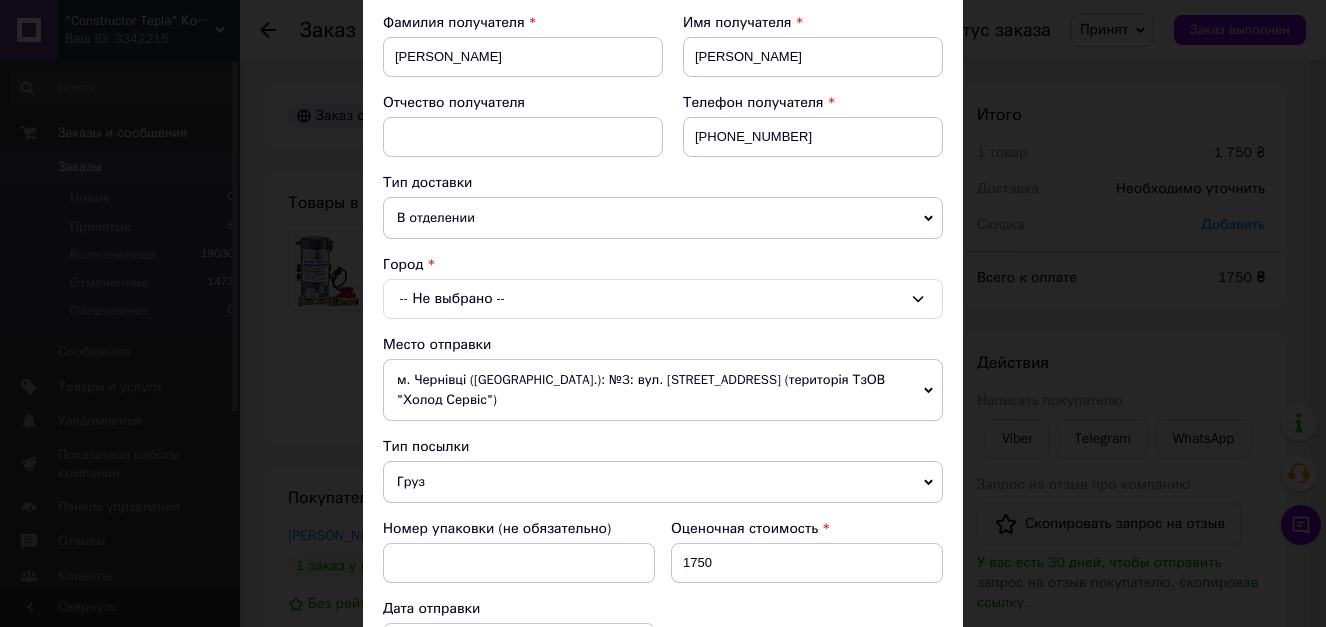click on "-- Не выбрано --" at bounding box center (663, 299) 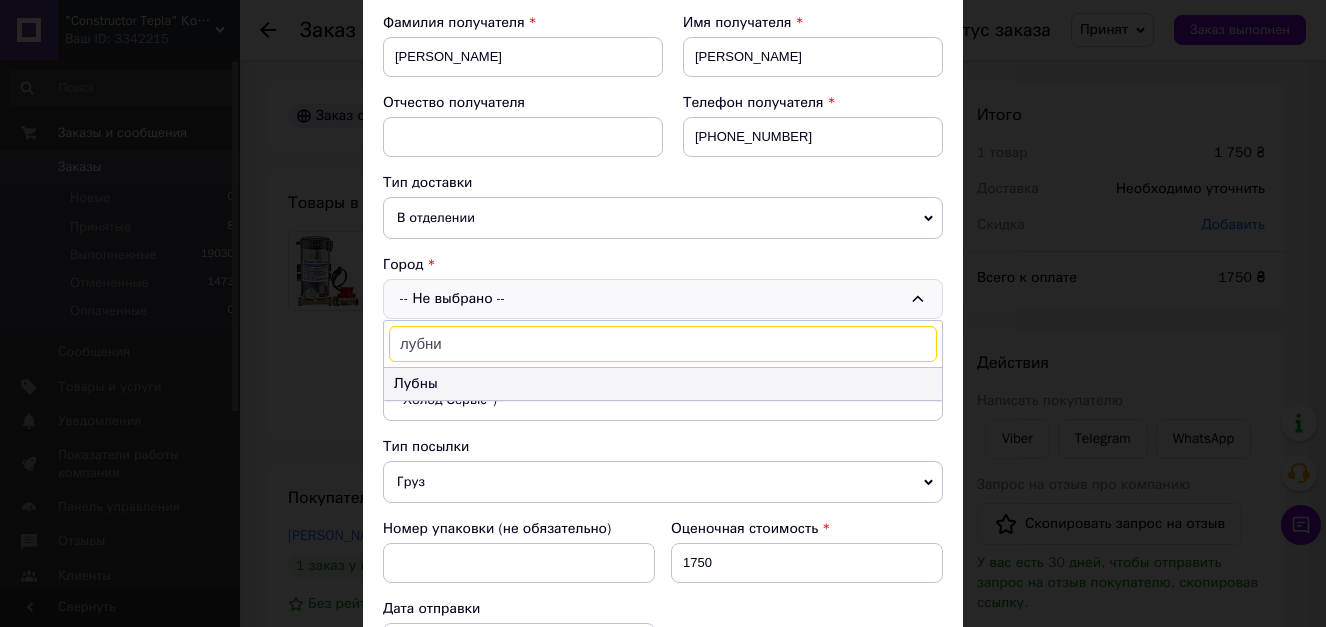 type on "лубни" 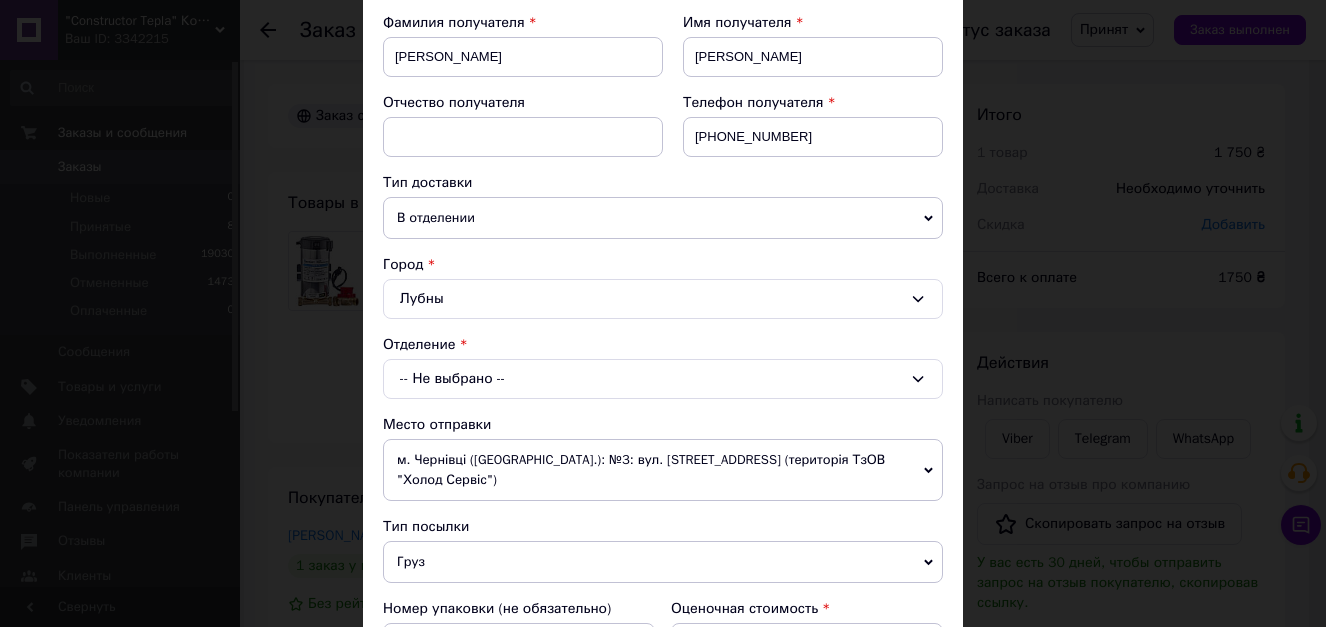 click on "-- Не выбрано --" at bounding box center [663, 379] 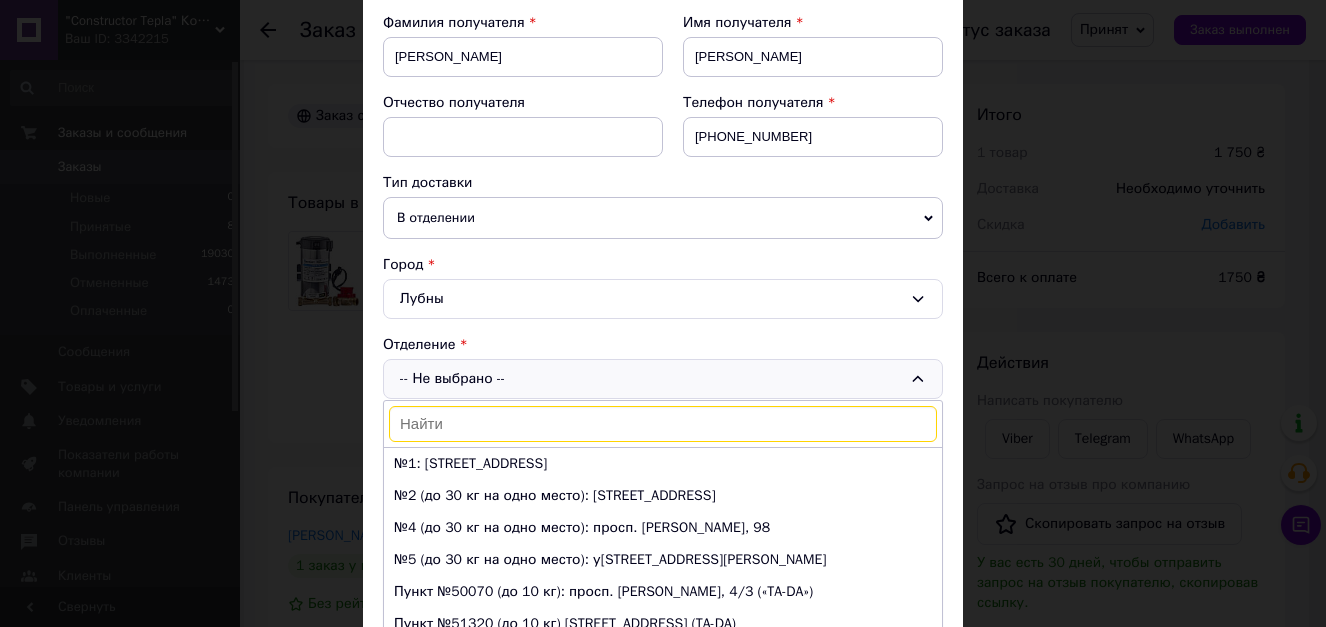 click on "№1: [STREET_ADDRESS]" at bounding box center [663, 464] 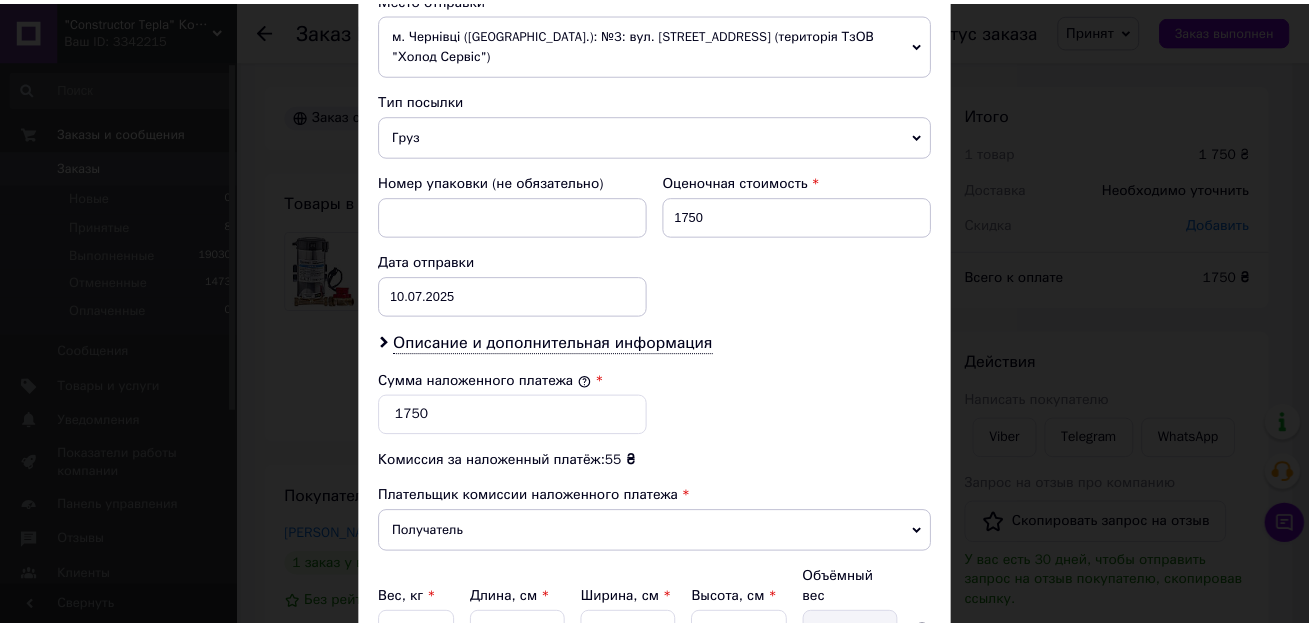 scroll, scrollTop: 919, scrollLeft: 0, axis: vertical 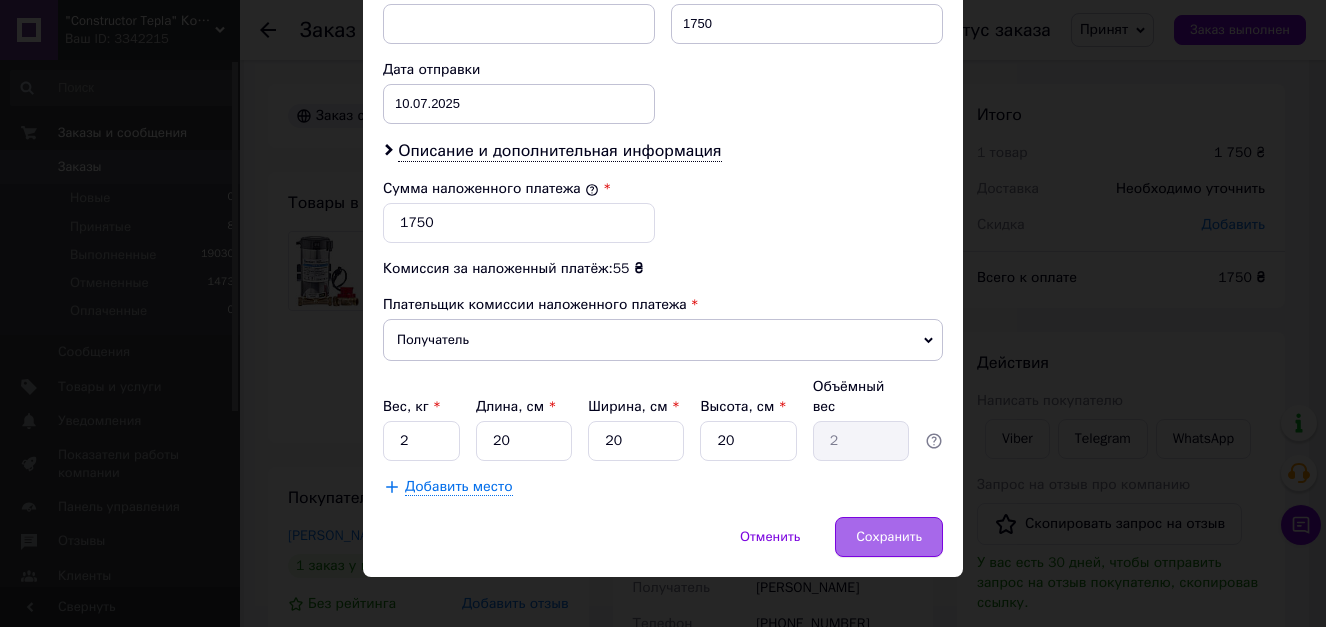 click on "Сохранить" at bounding box center (889, 537) 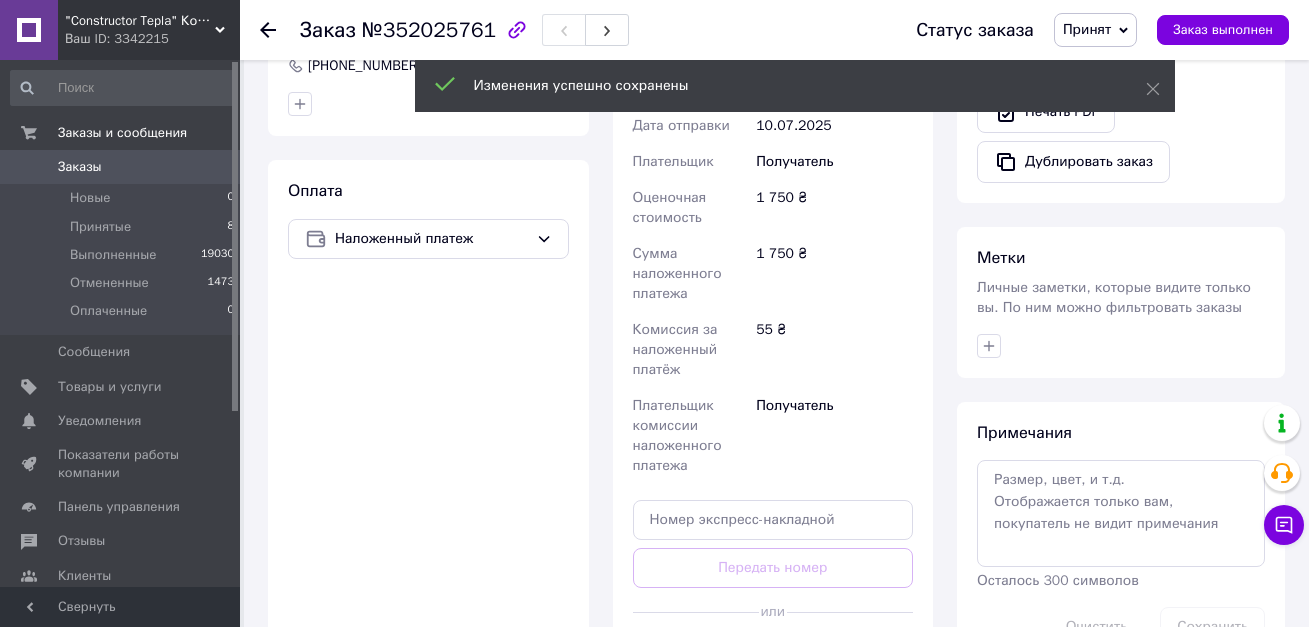 scroll, scrollTop: 800, scrollLeft: 0, axis: vertical 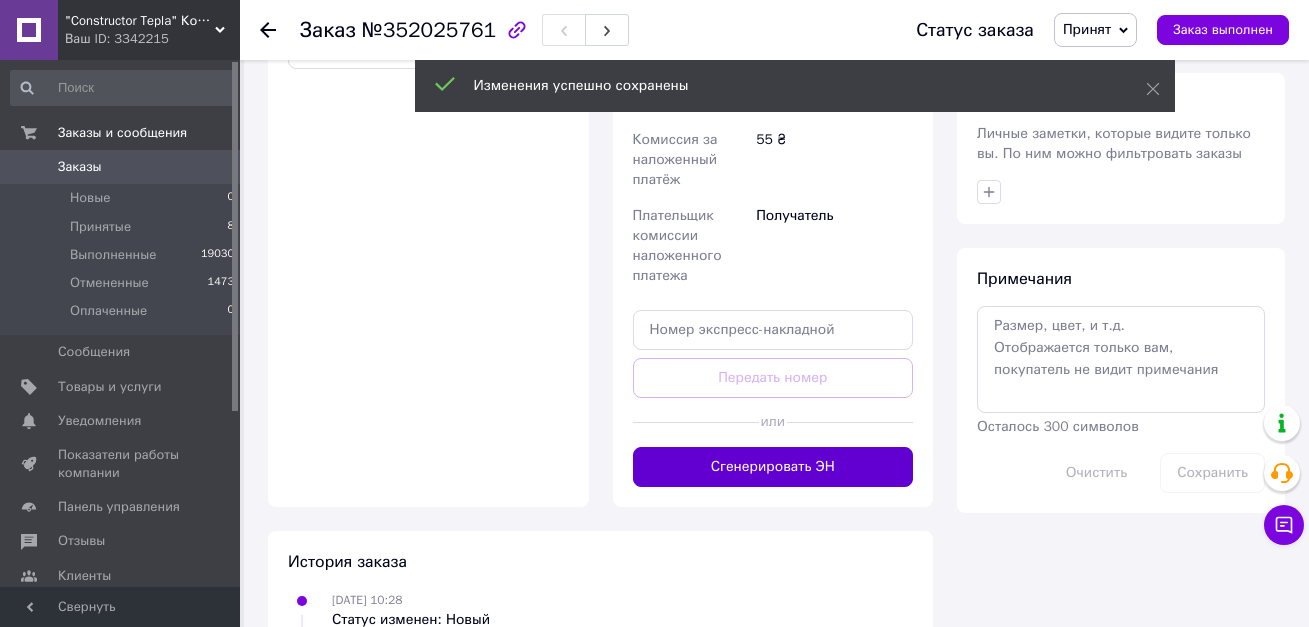 click on "Сгенерировать ЭН" at bounding box center [773, 467] 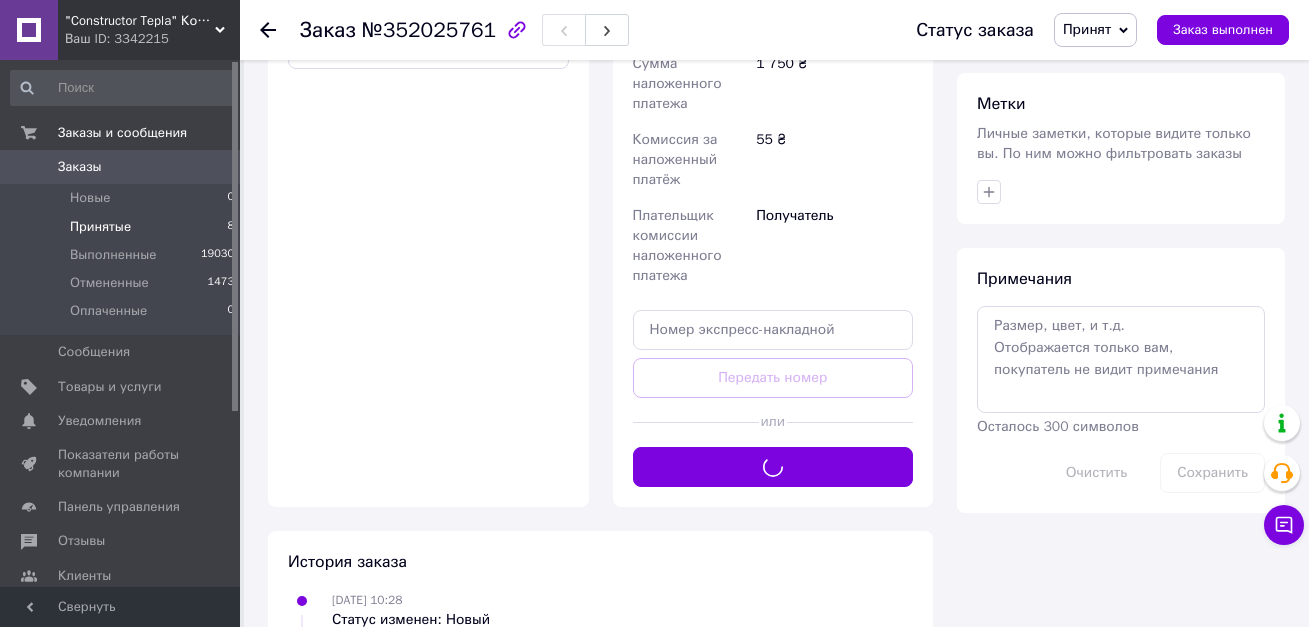 click on "Принятые 8" at bounding box center (123, 227) 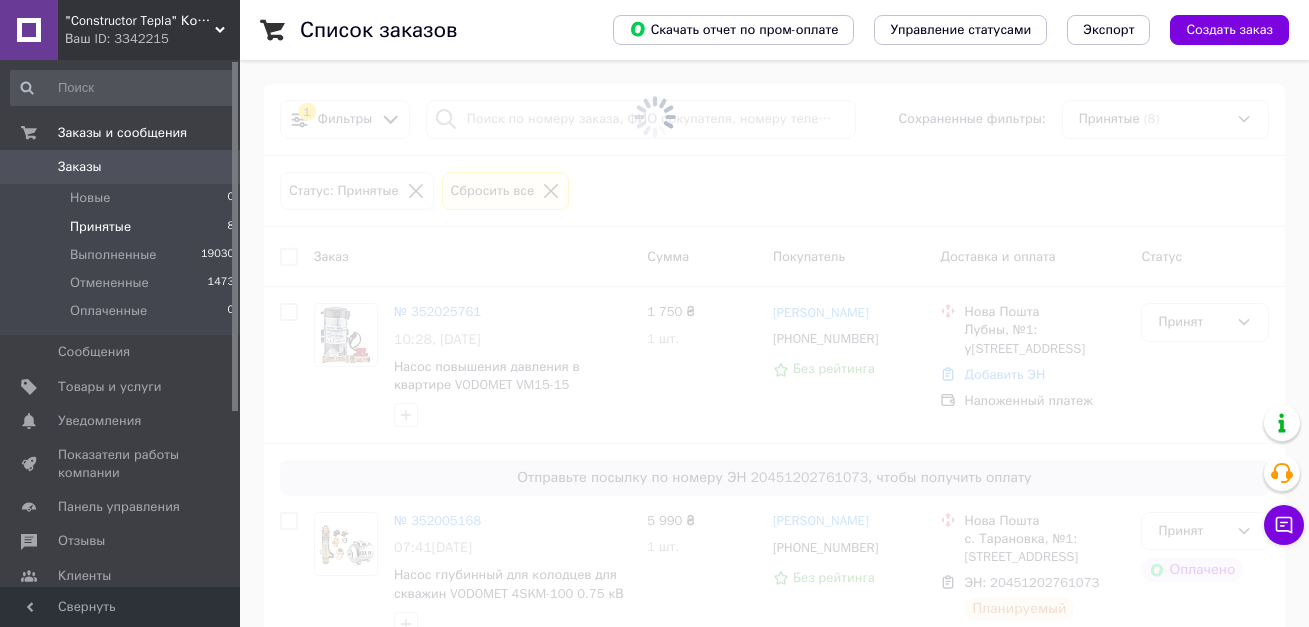 drag, startPoint x: 226, startPoint y: 224, endPoint x: 610, endPoint y: 301, distance: 391.64398 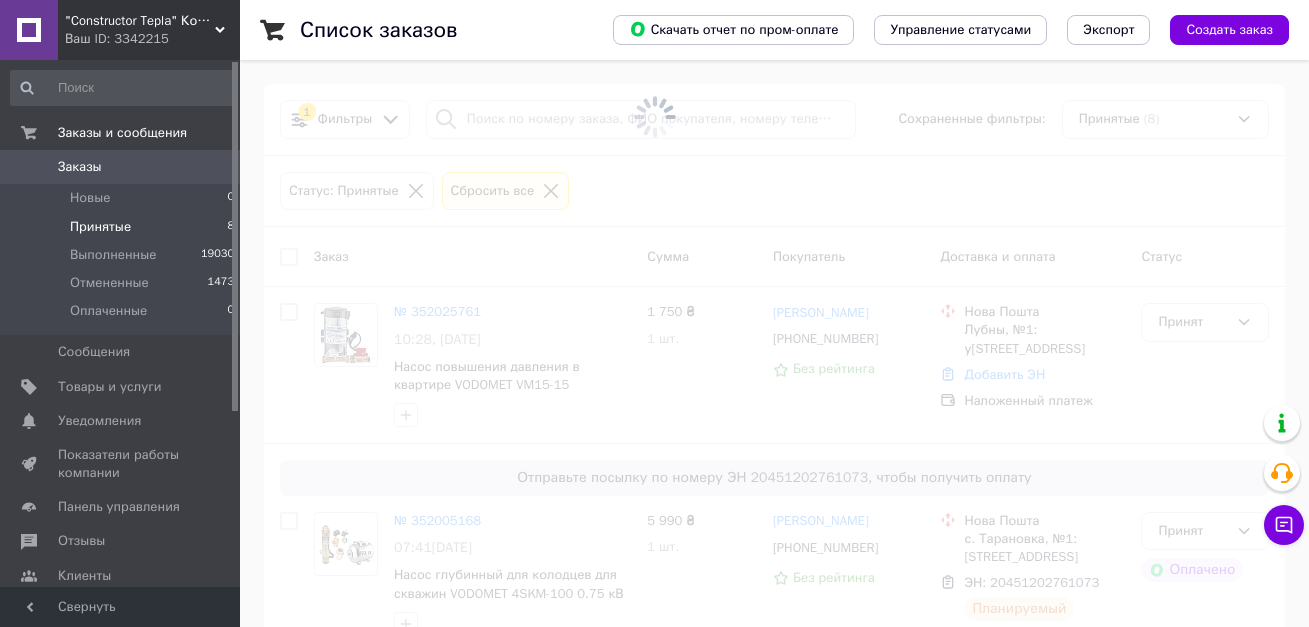 click at bounding box center (654, 313) 